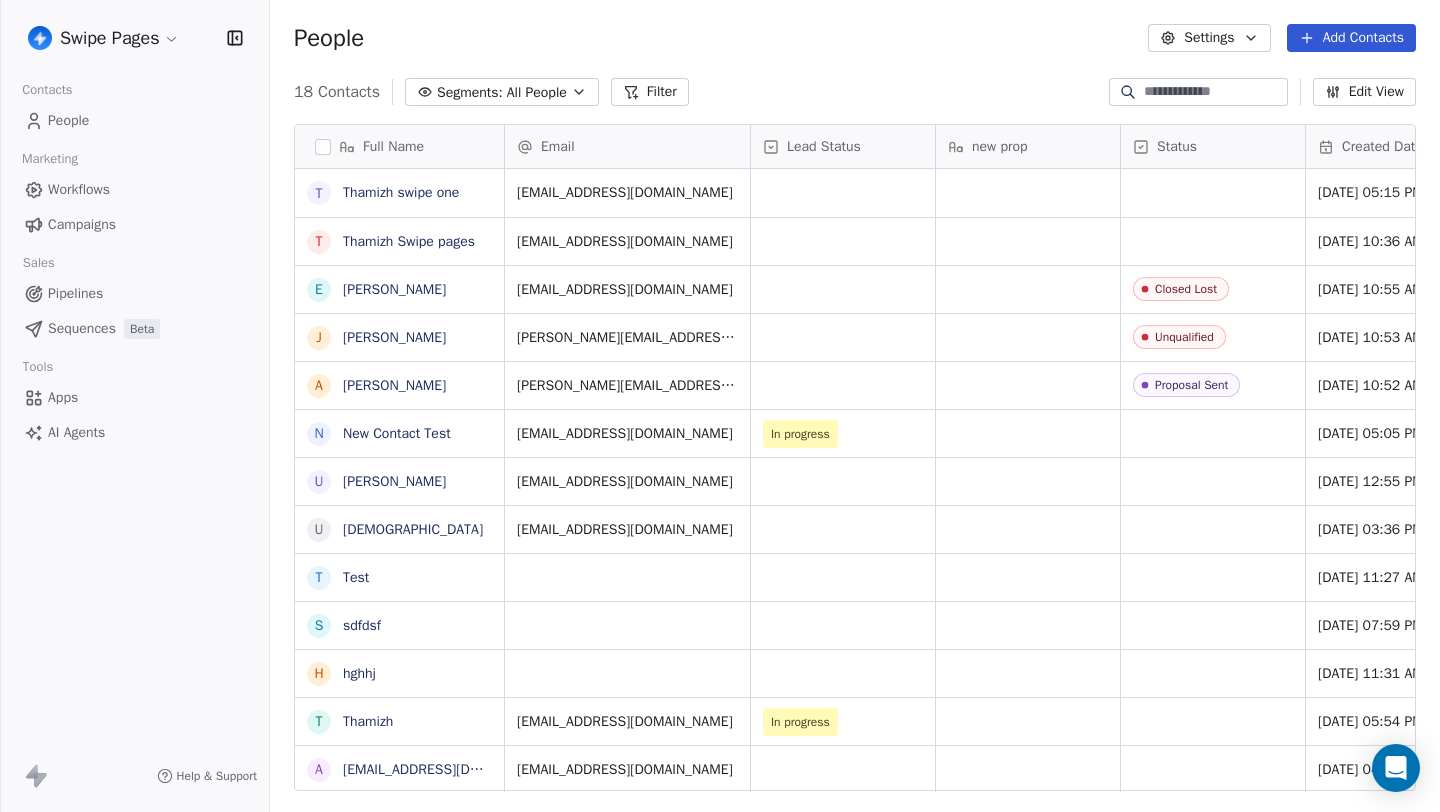 scroll, scrollTop: 0, scrollLeft: 0, axis: both 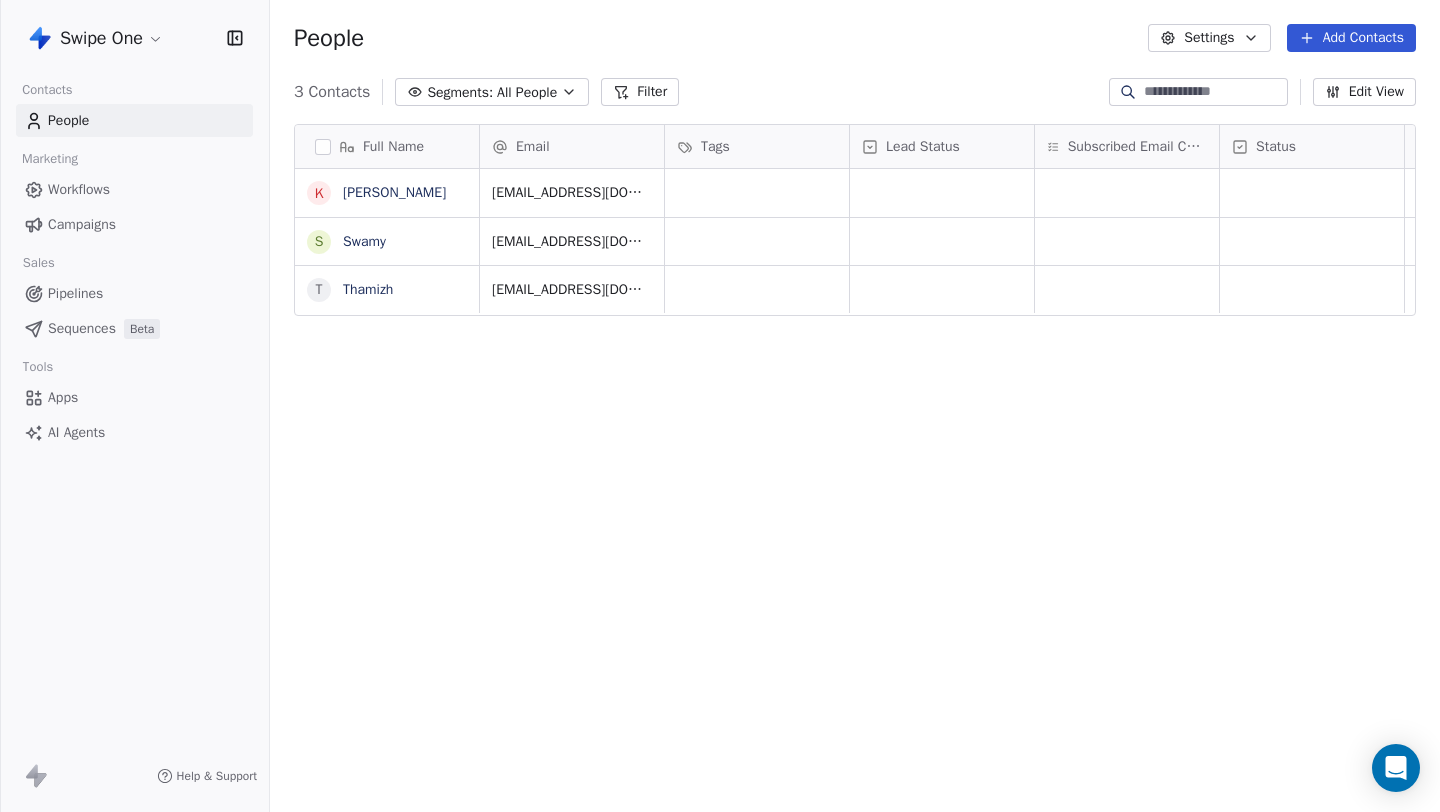 click on "Campaigns" at bounding box center (134, 224) 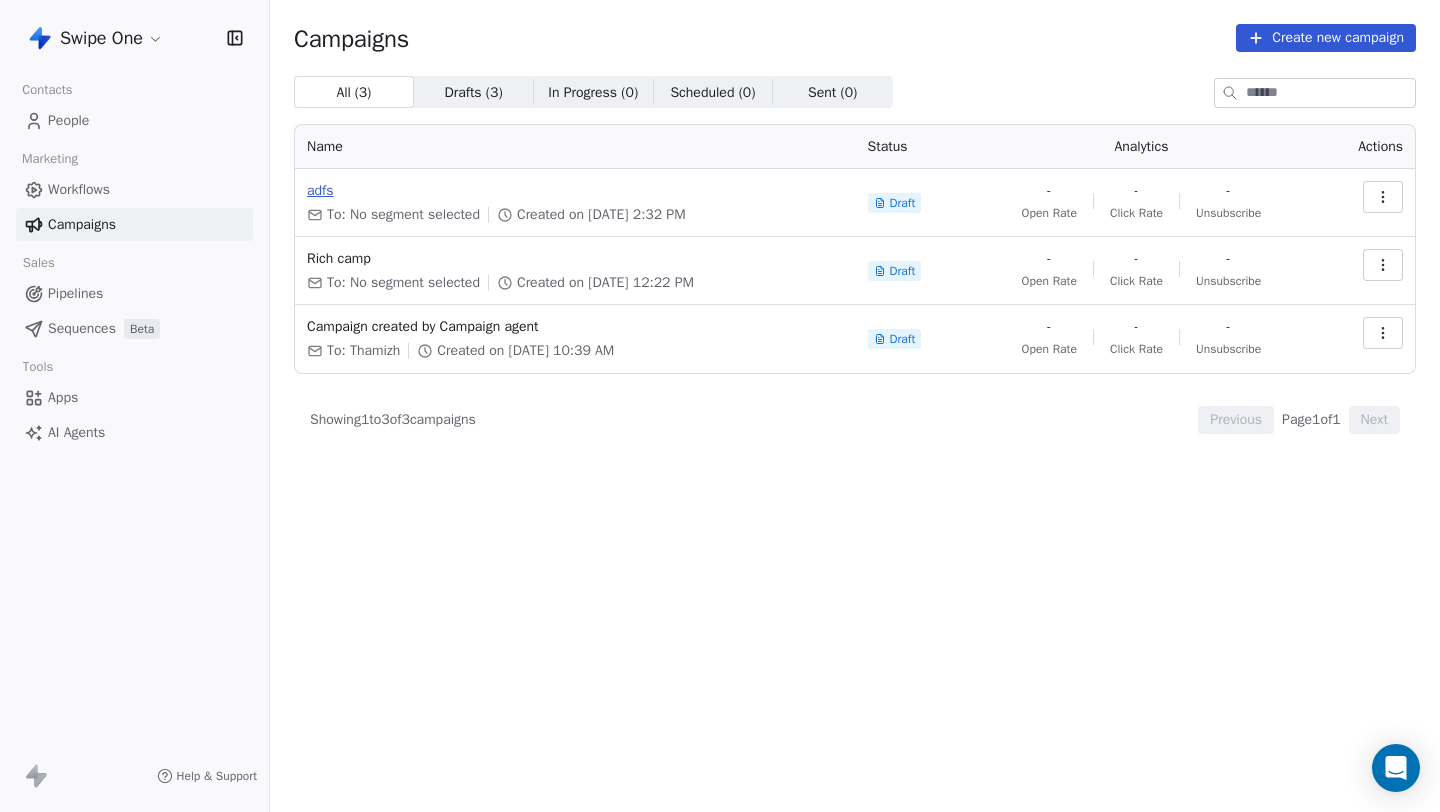 click on "adfs" at bounding box center (575, 191) 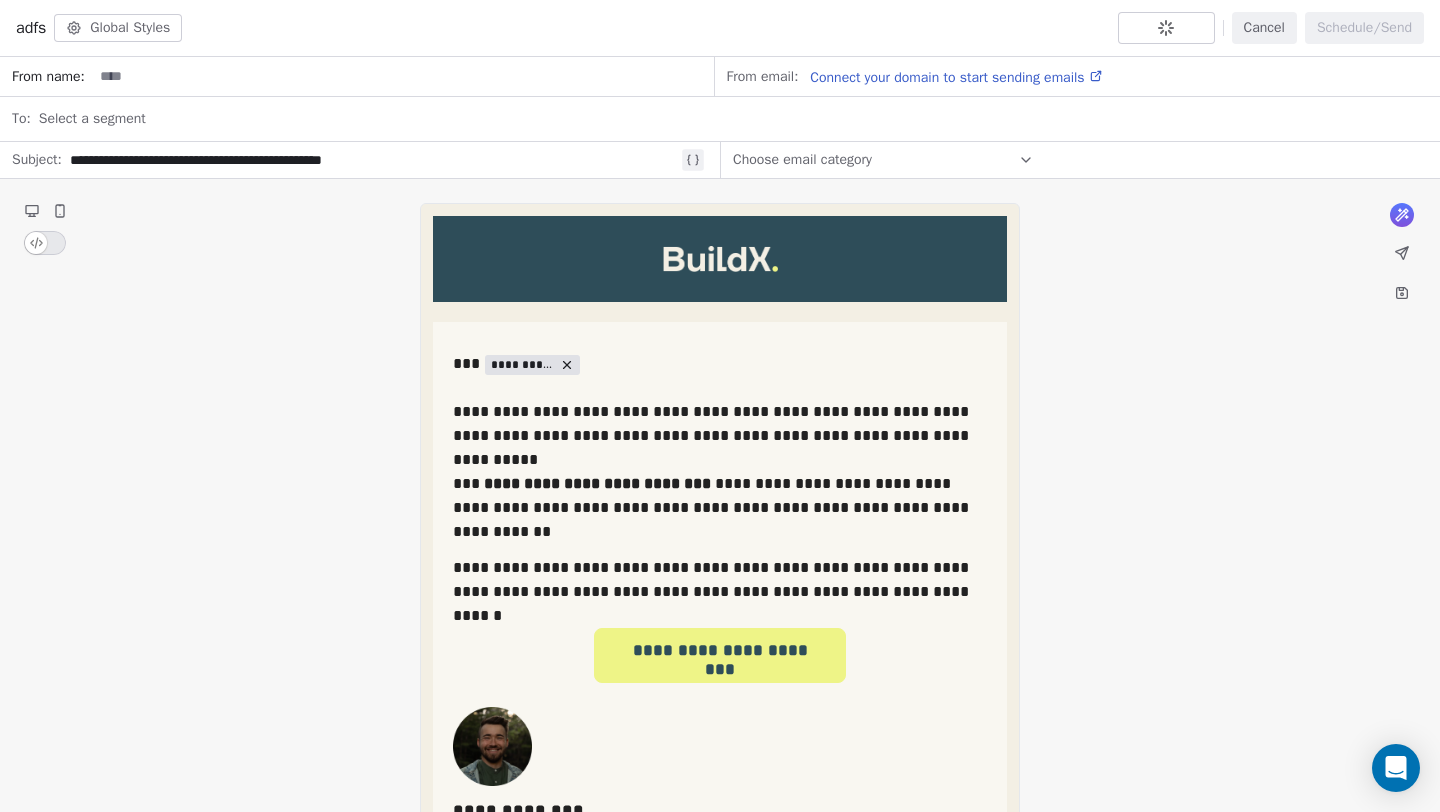 click on "Choose email category" at bounding box center [883, 160] 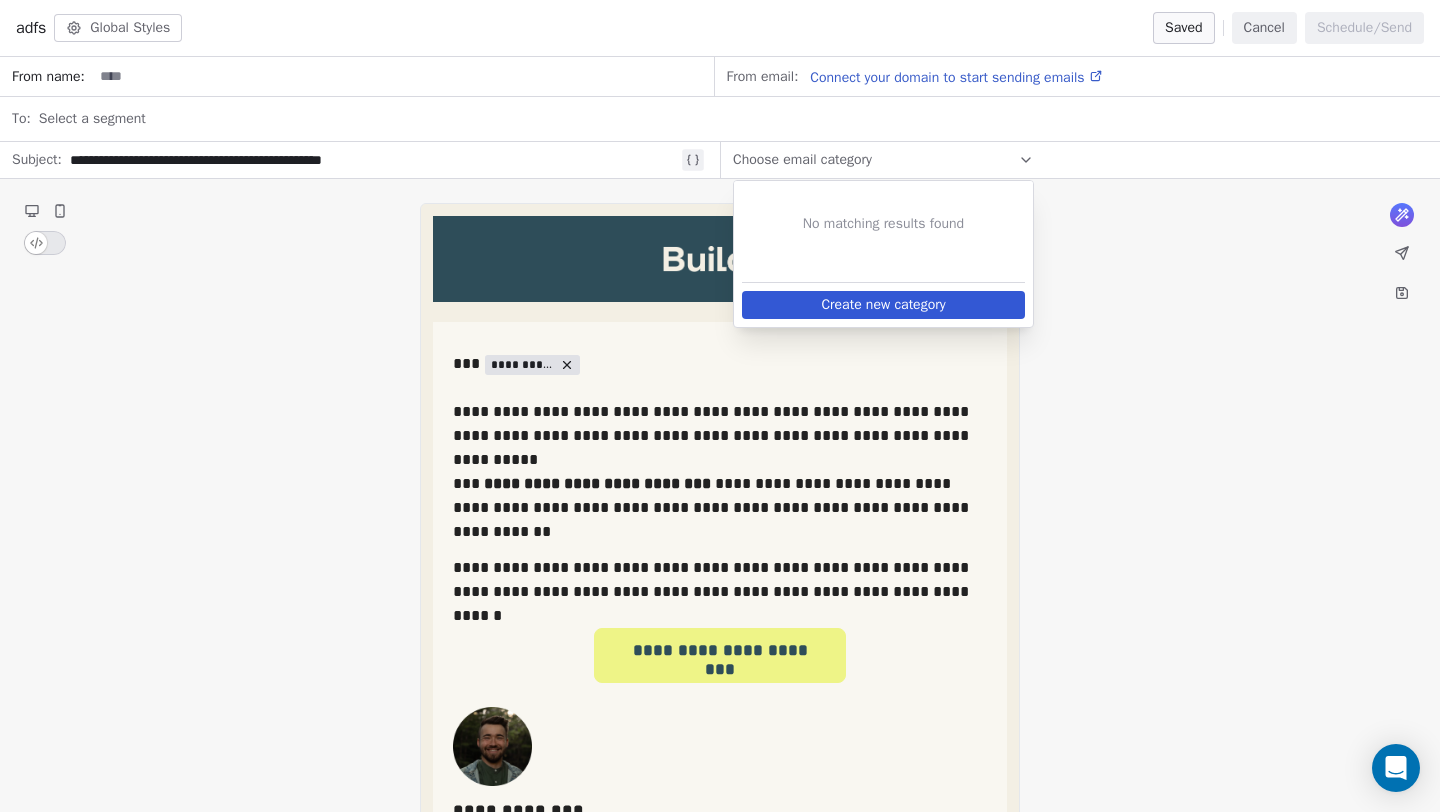 click on "**********" at bounding box center (720, 1520) 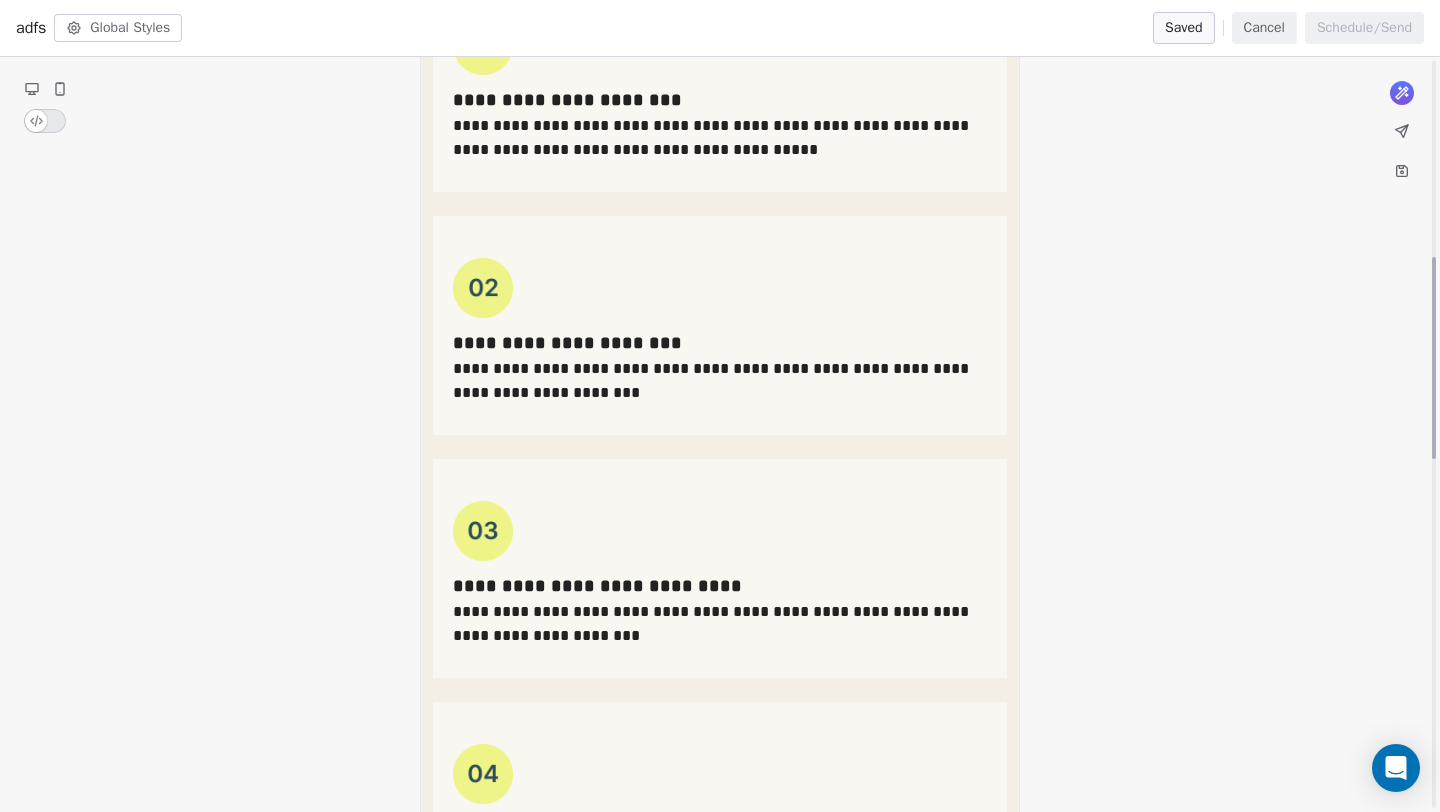 scroll, scrollTop: 0, scrollLeft: 0, axis: both 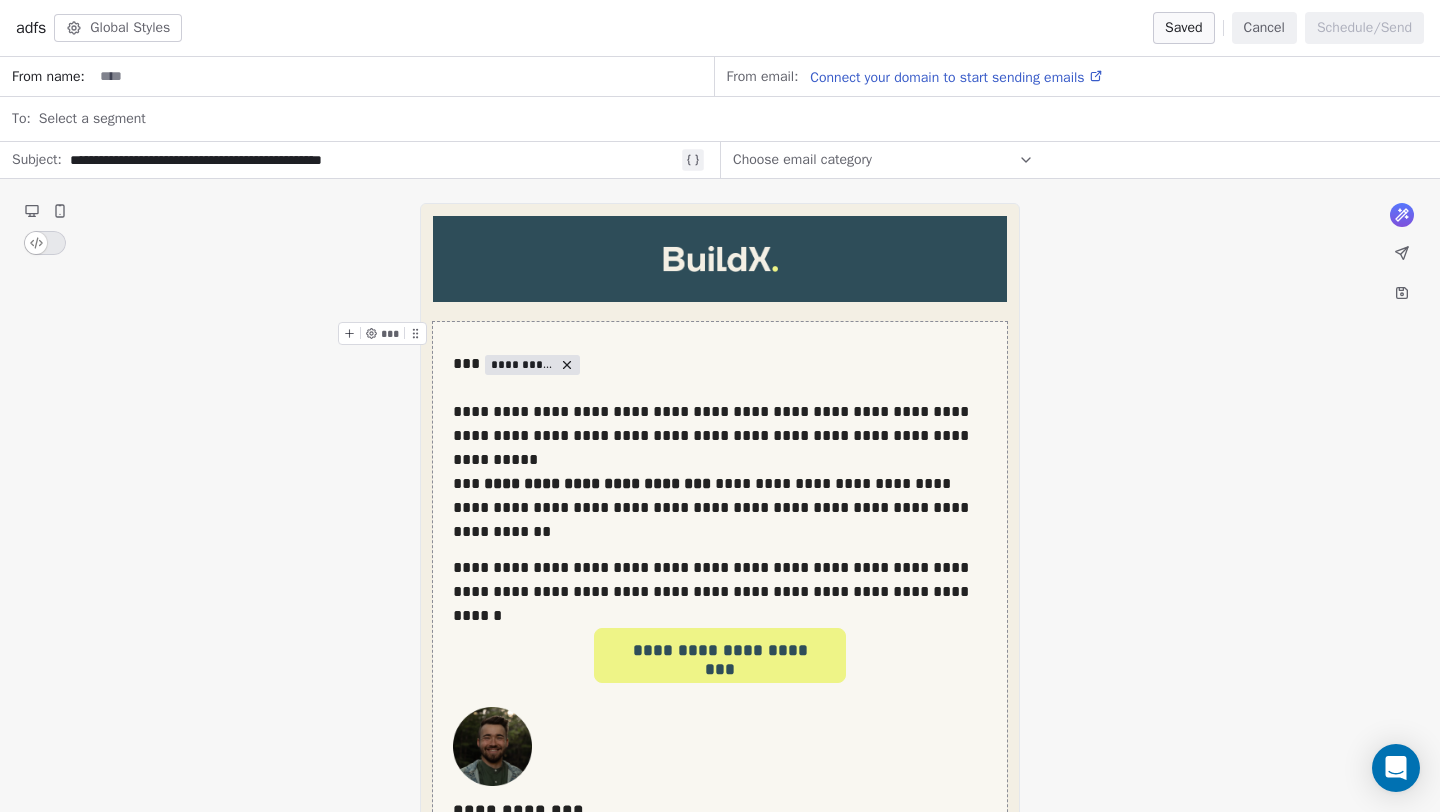 click 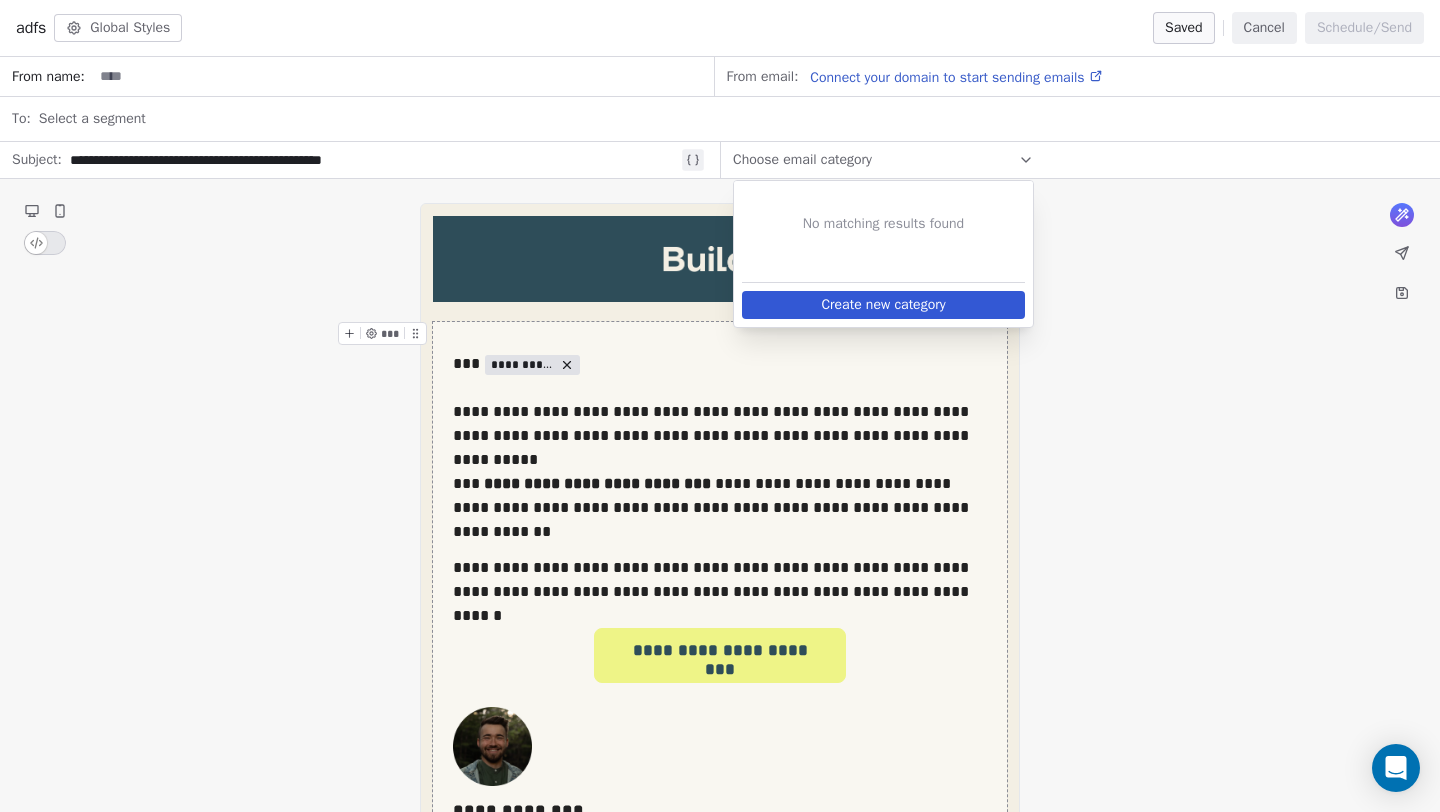click 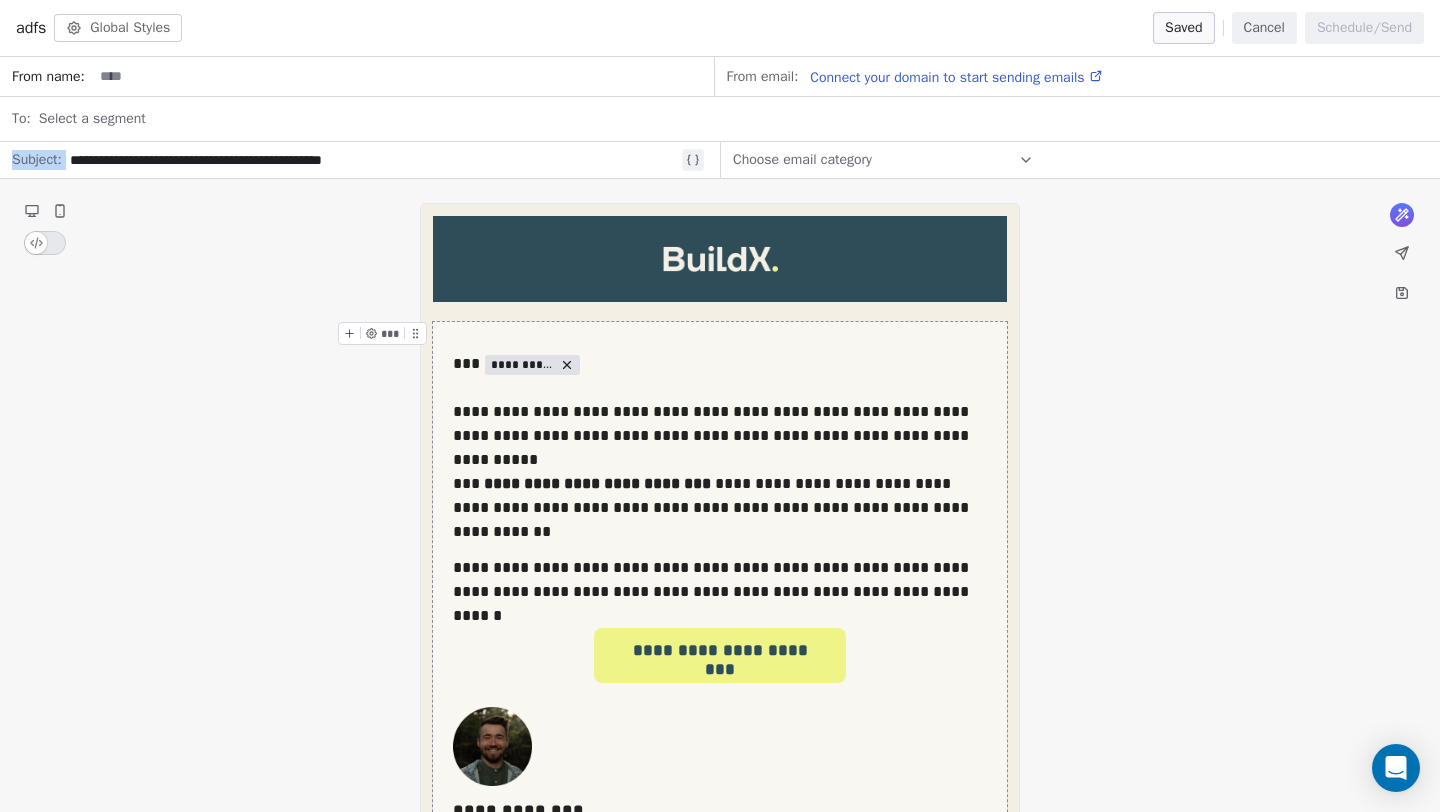 drag, startPoint x: 12, startPoint y: 161, endPoint x: 441, endPoint y: 161, distance: 429 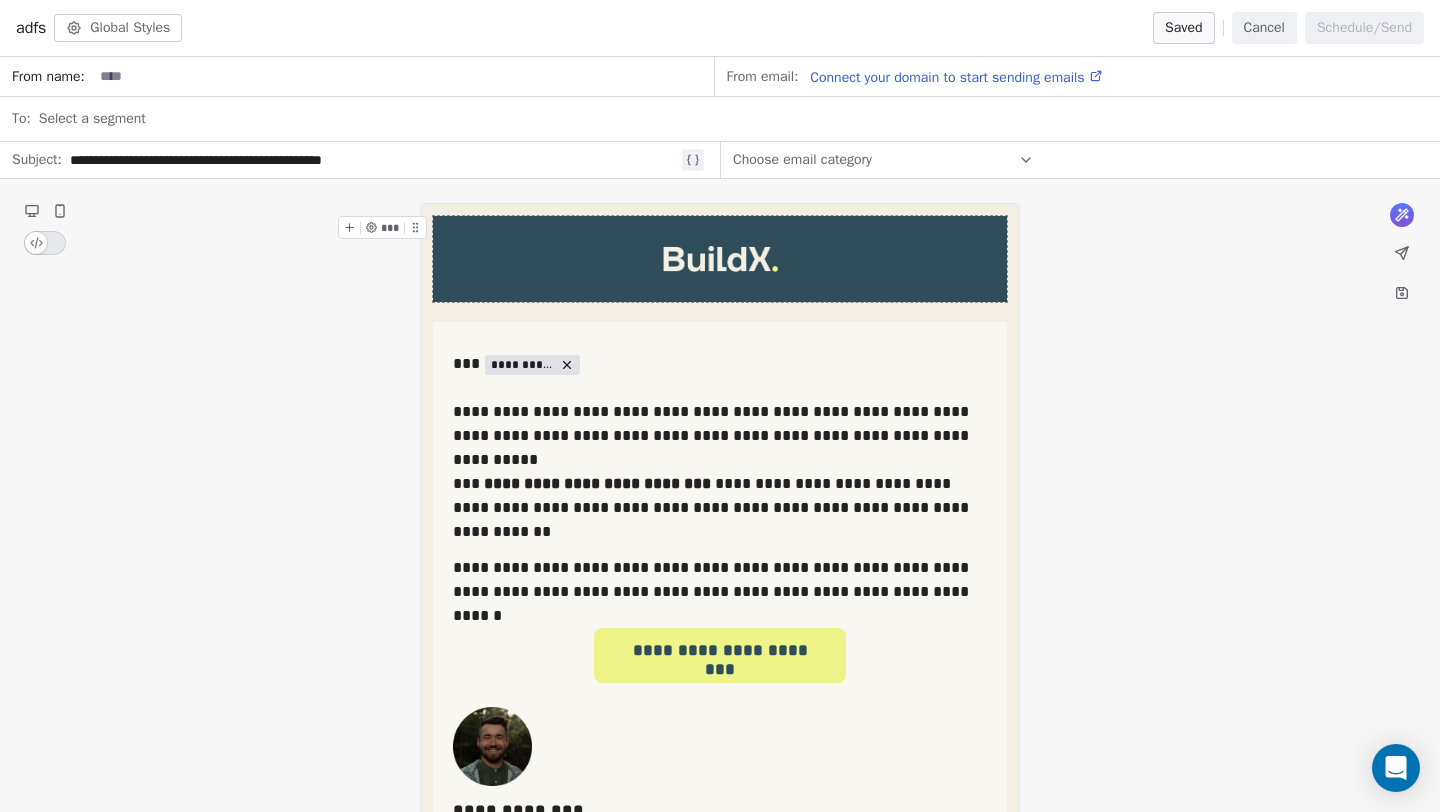 click on "Choose email category" at bounding box center [1080, 160] 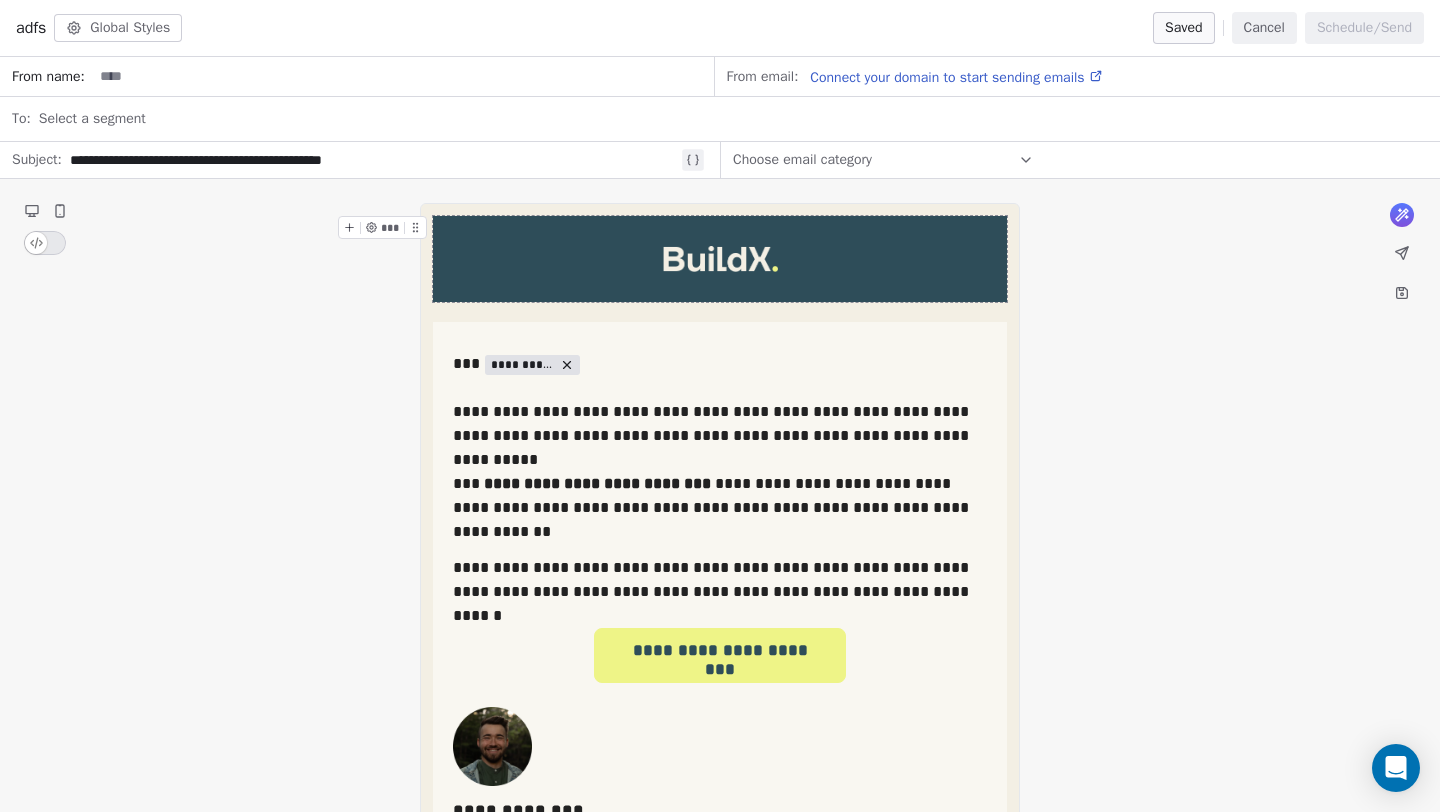 click on "Cancel" at bounding box center [1264, 28] 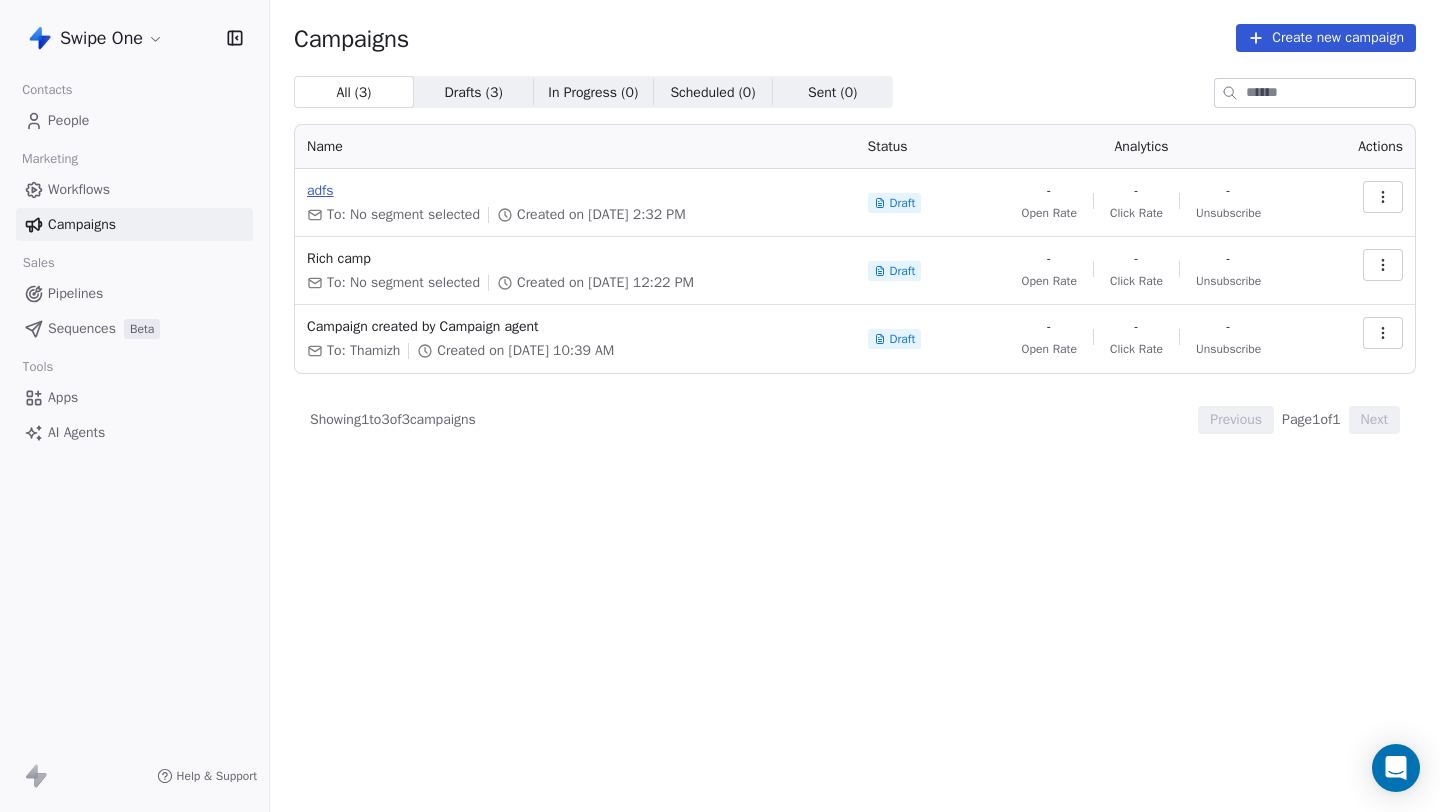 click on "adfs" at bounding box center [575, 191] 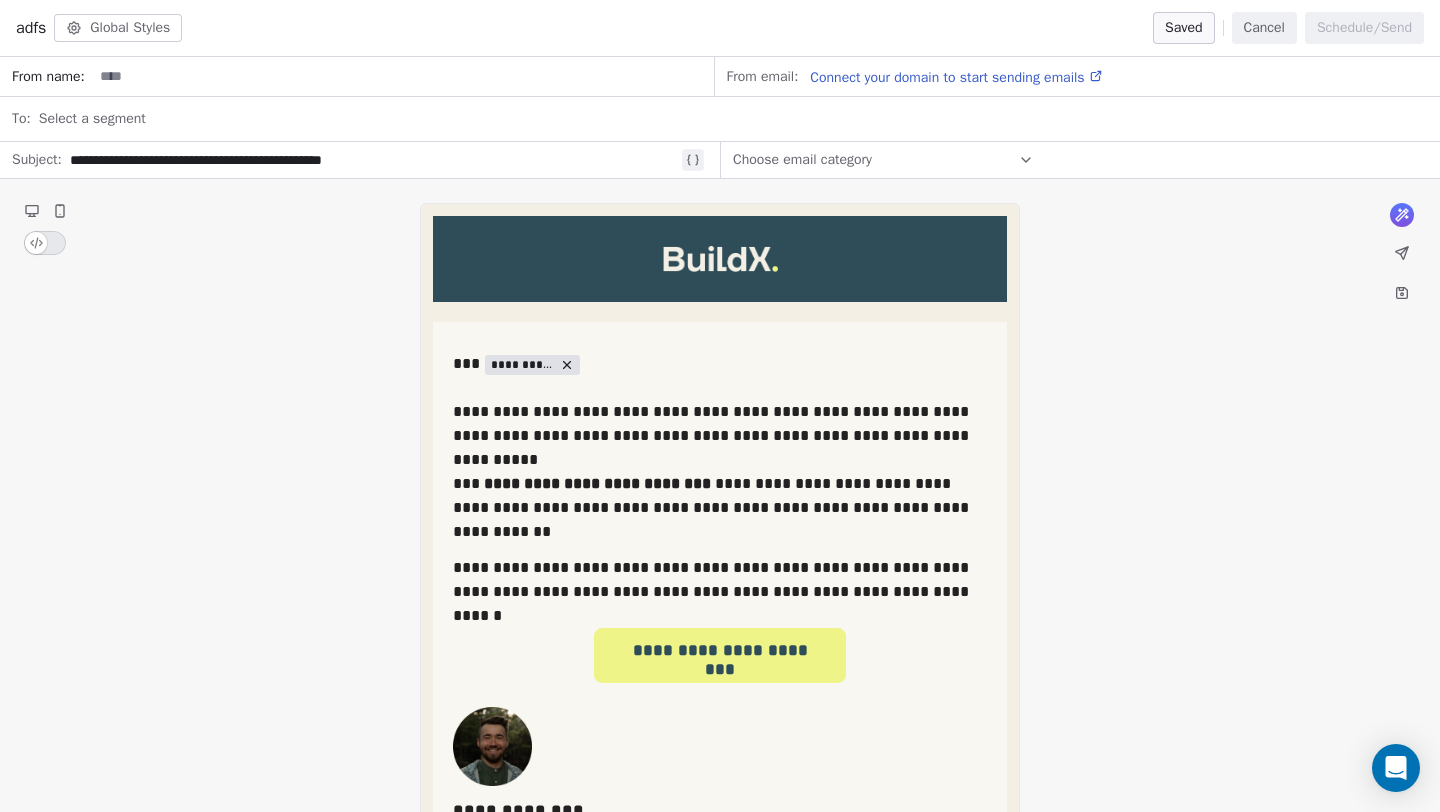click on "Choose email category" at bounding box center [802, 160] 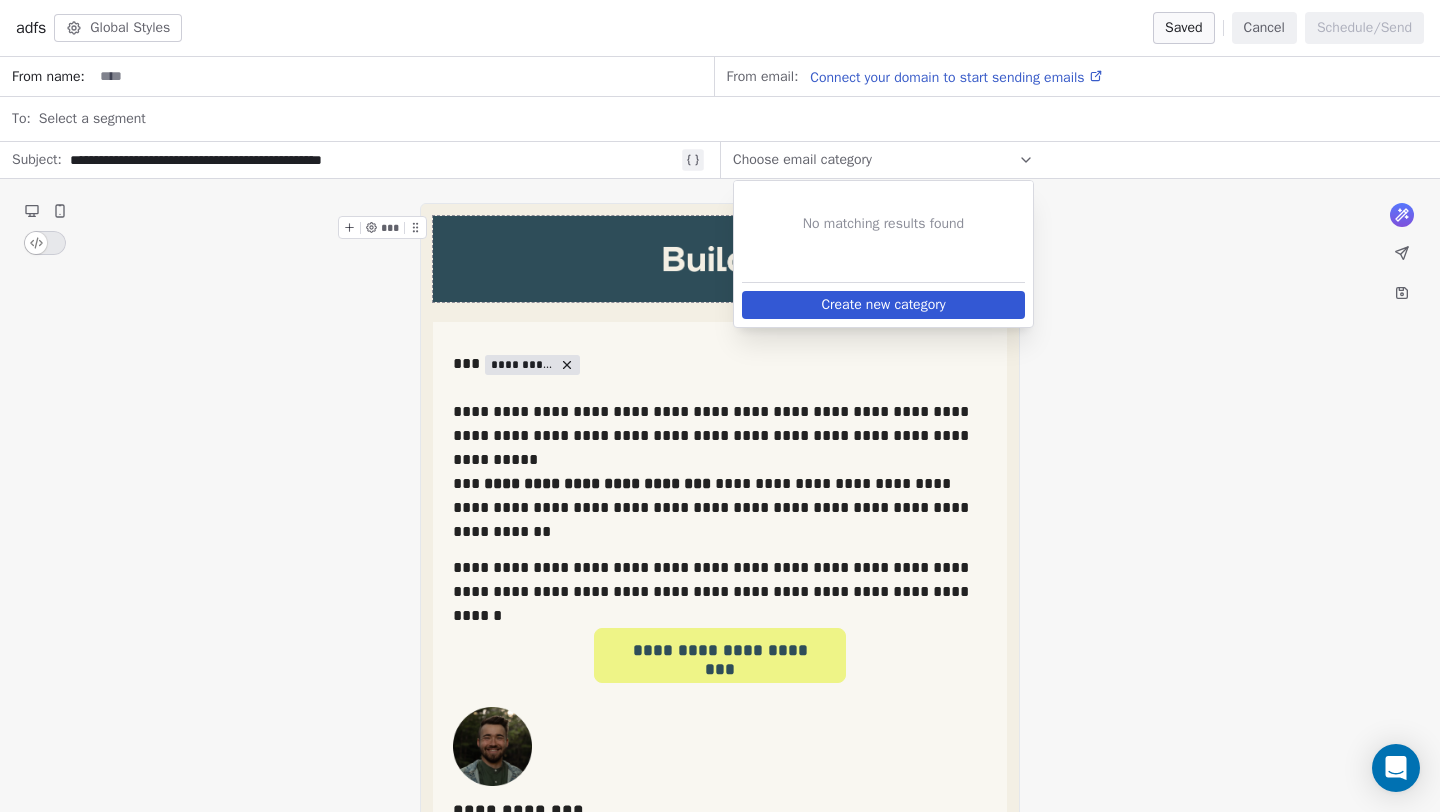 click on "Choose email category" at bounding box center [1080, 160] 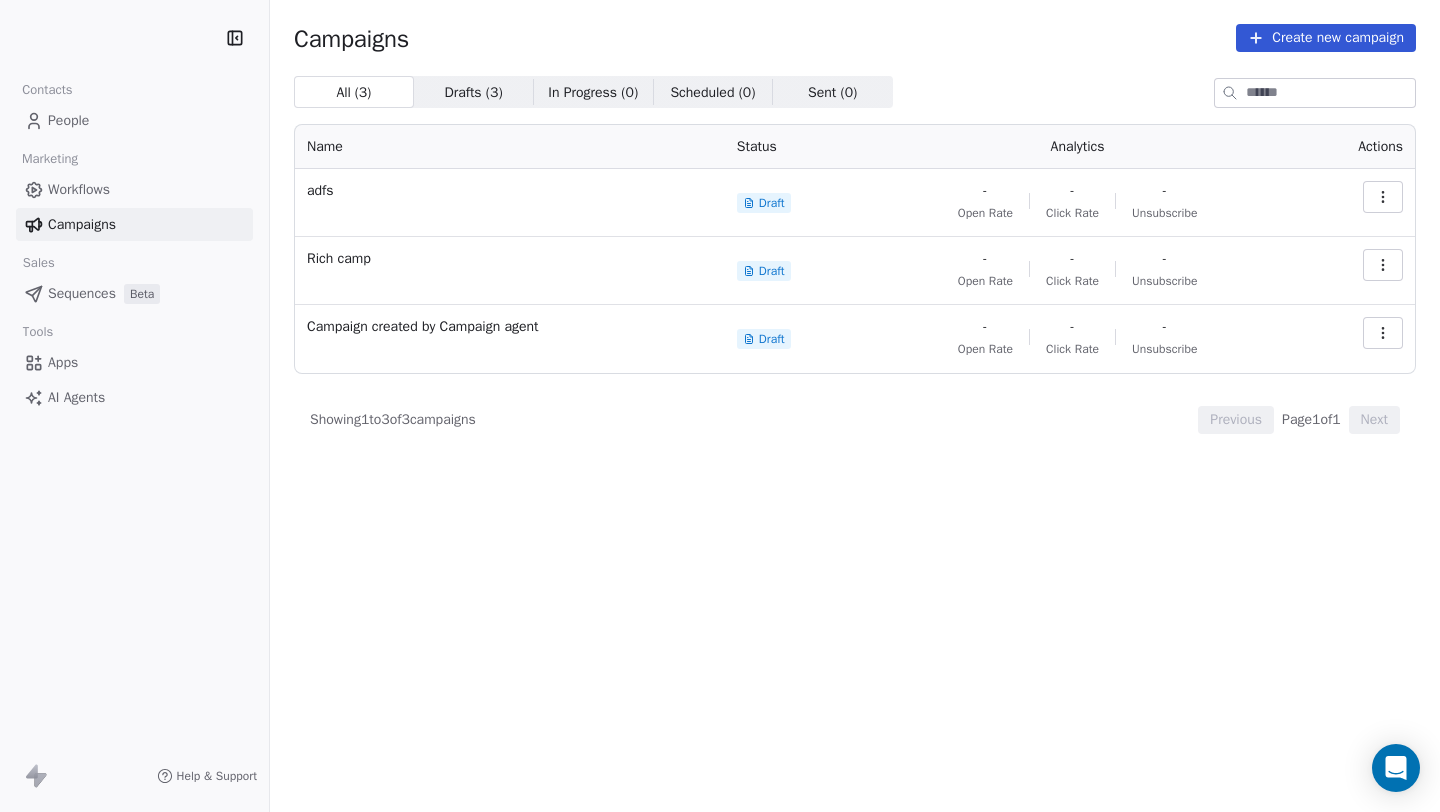 scroll, scrollTop: 0, scrollLeft: 0, axis: both 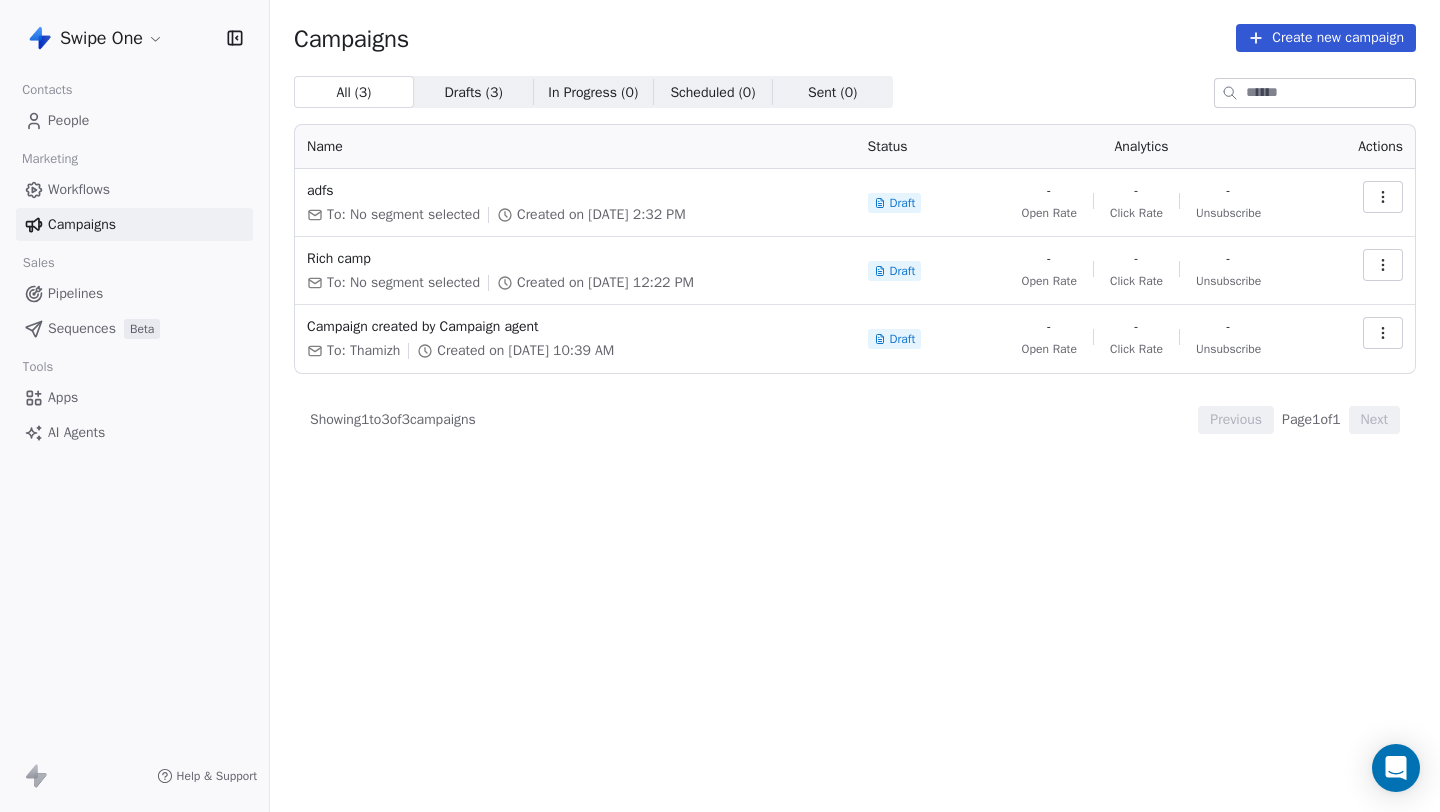 click on "People" at bounding box center [134, 120] 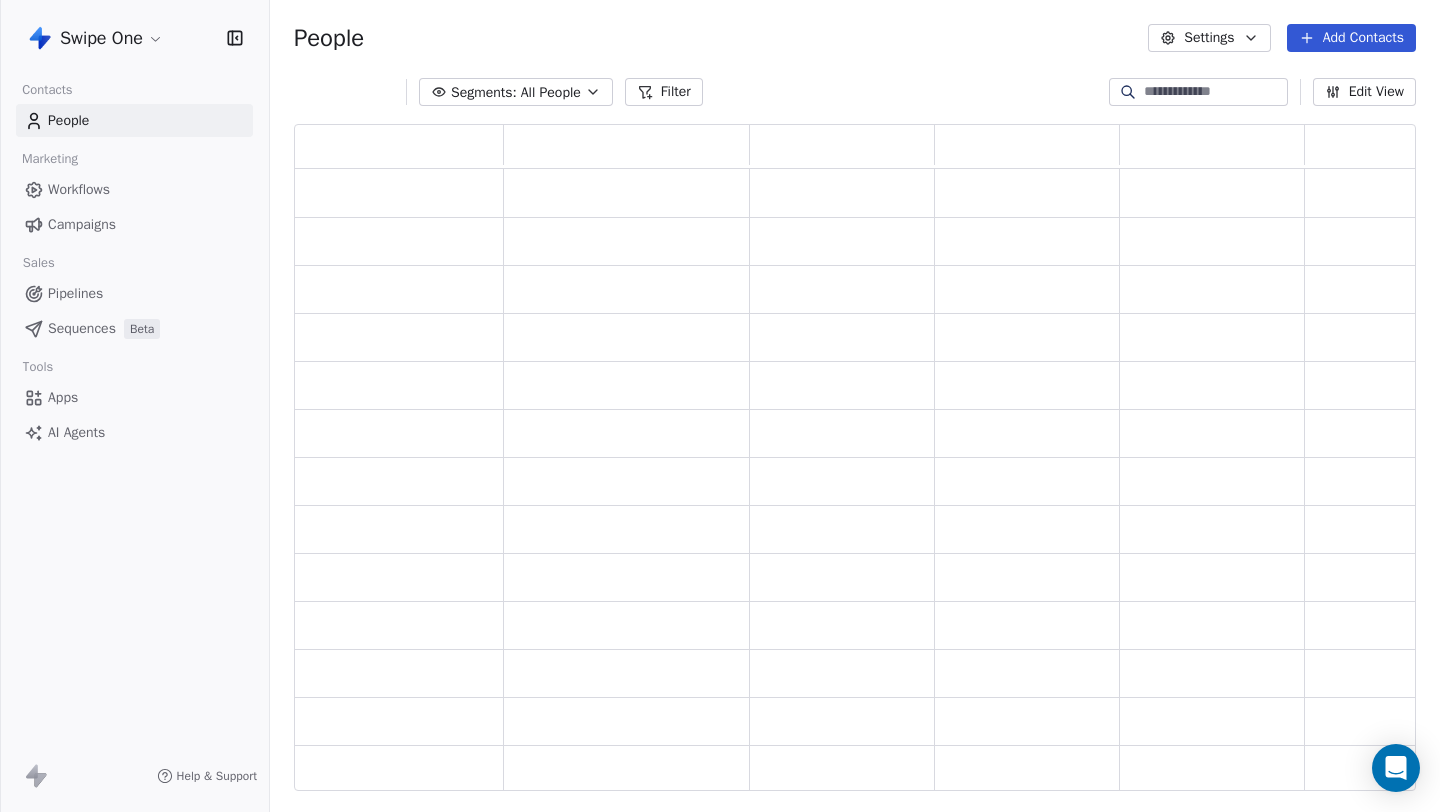 scroll, scrollTop: 1, scrollLeft: 1, axis: both 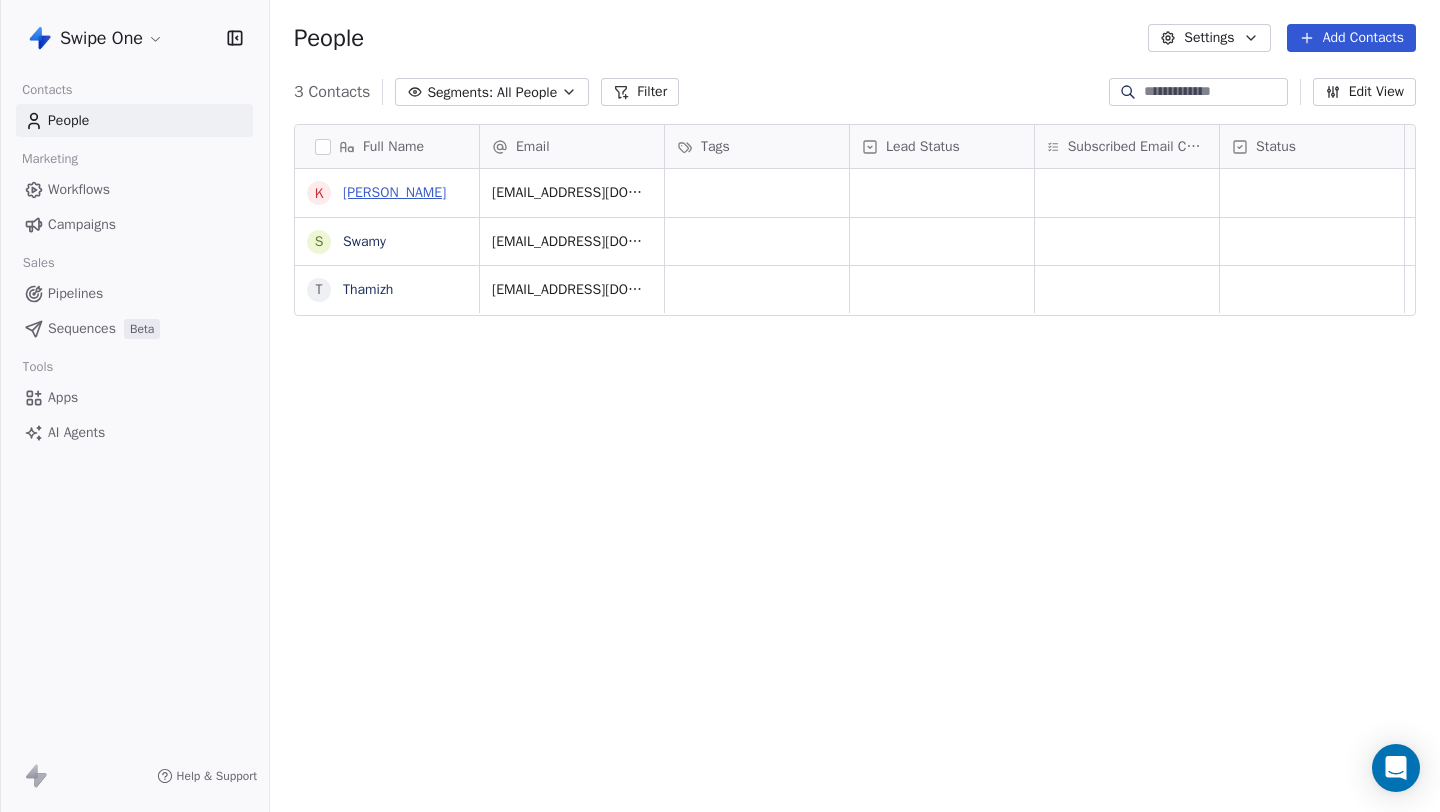 click on "Ken" at bounding box center (394, 192) 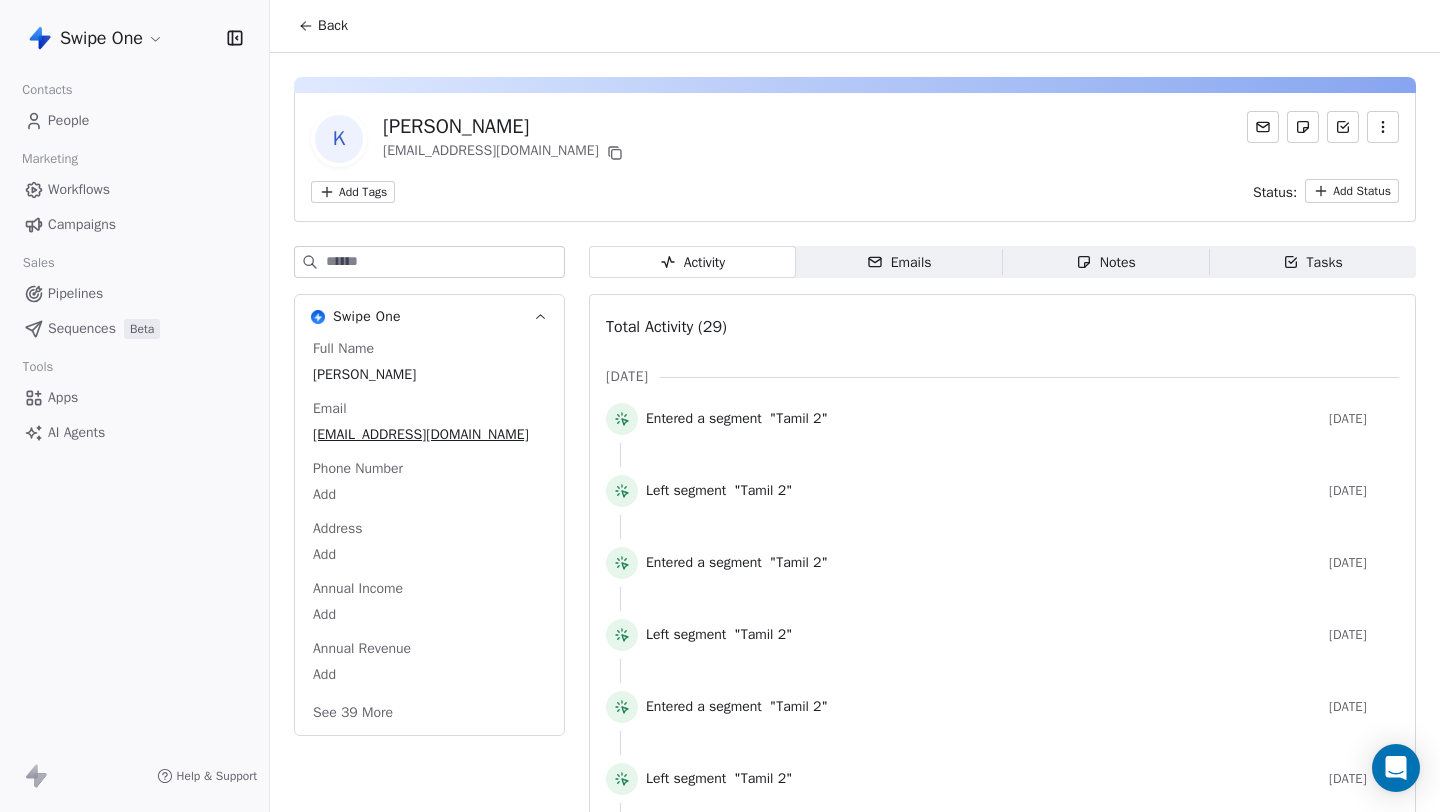 click on "Emails" at bounding box center [899, 262] 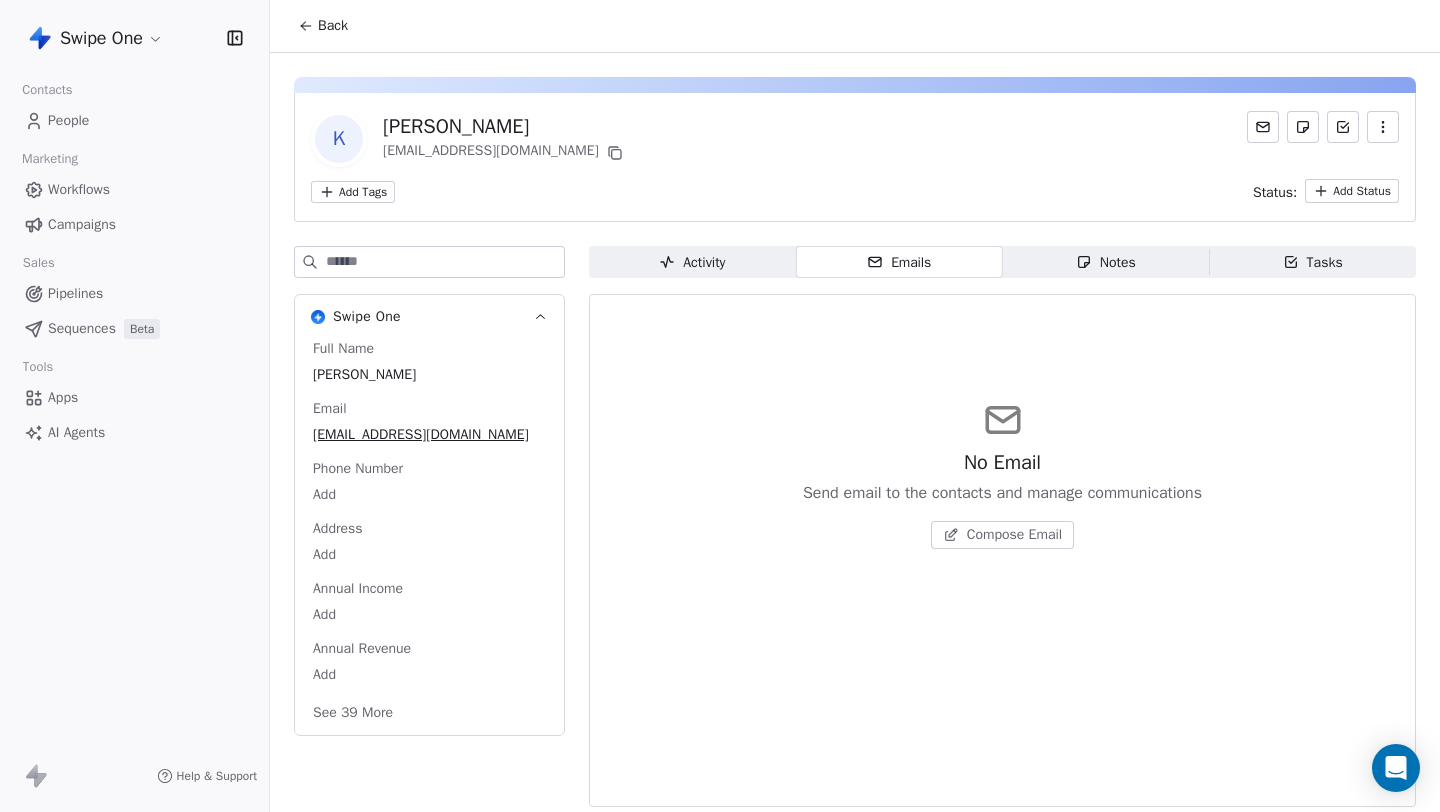 click on "Compose Email" at bounding box center (1014, 535) 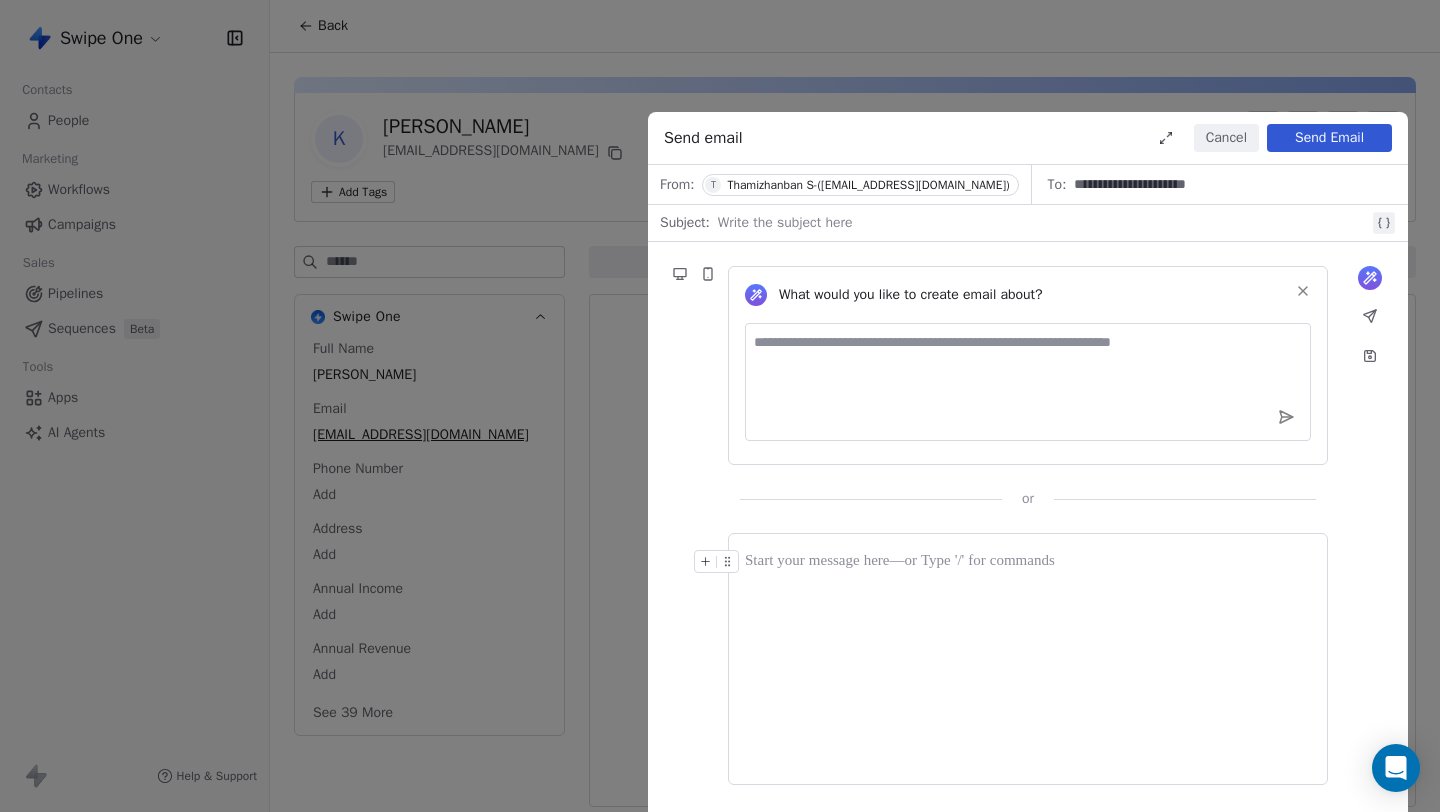 click at bounding box center (1043, 223) 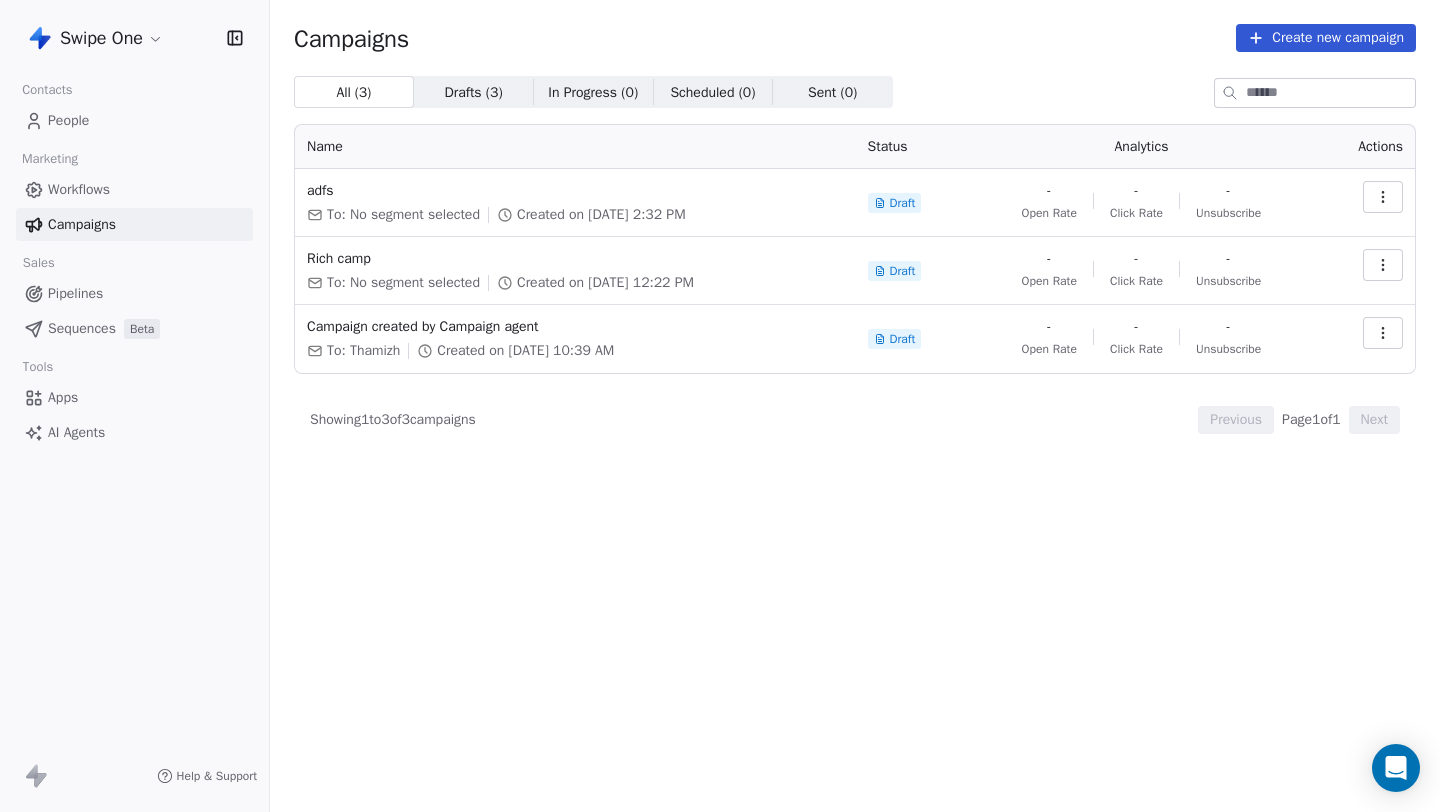 scroll, scrollTop: 0, scrollLeft: 0, axis: both 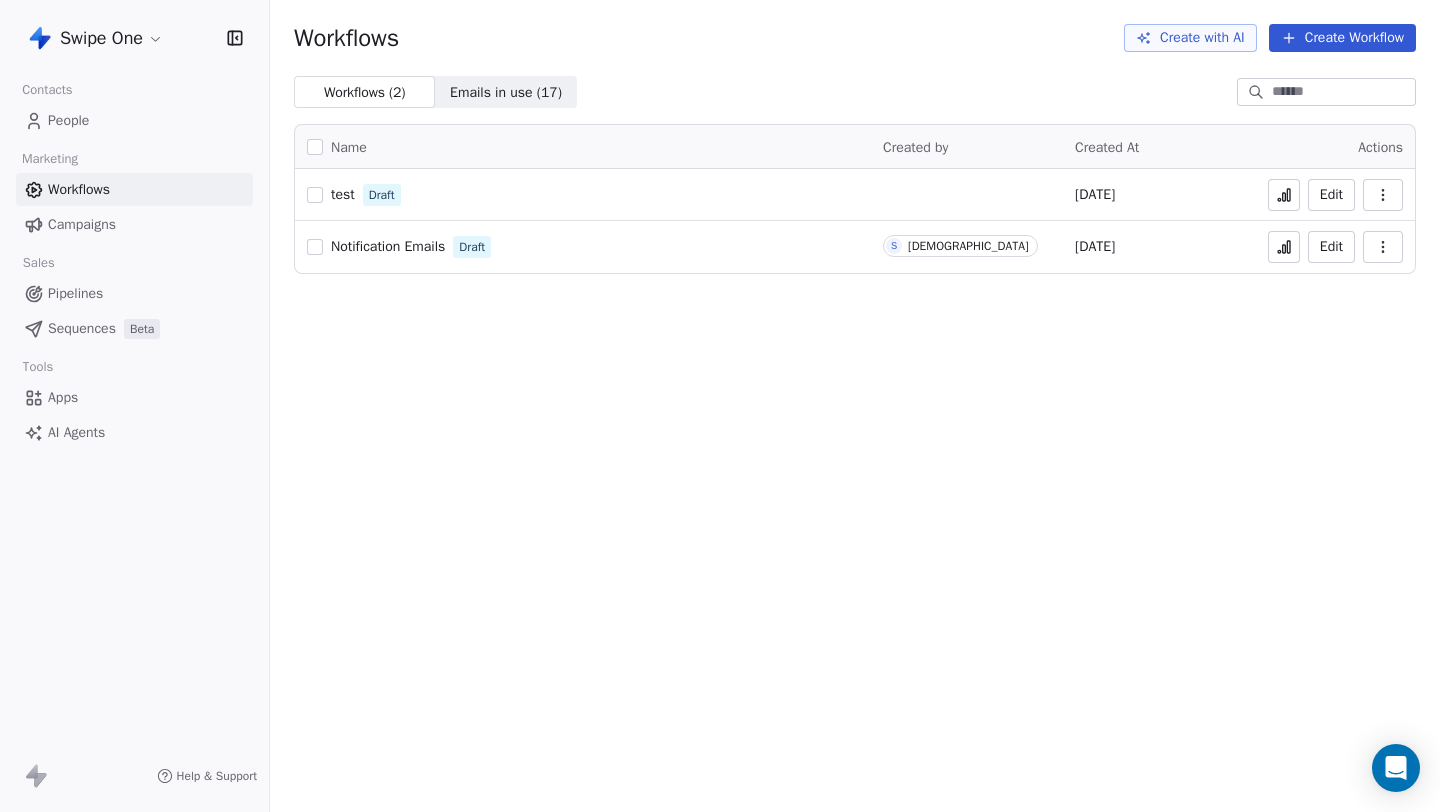click on "Sequences Beta" at bounding box center (134, 328) 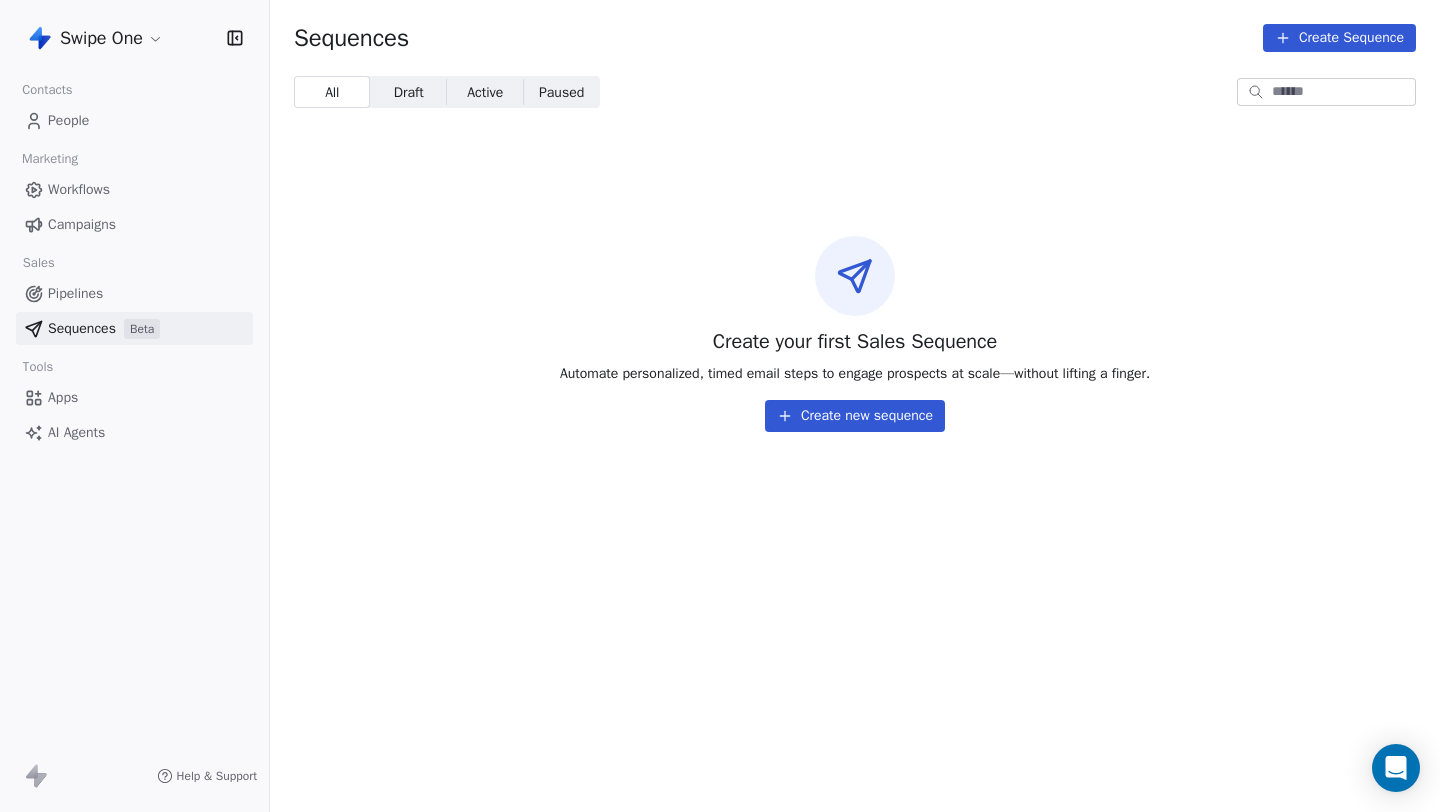 click on "Swipe One Contacts People Marketing Workflows Campaigns Sales Pipelines Sequences Beta Tools Apps AI Agents Help & Support Sequences  Create Sequence All All Draft Draft Active Active Paused Paused Create your first Sales Sequence Automate personalized, timed email steps to engage prospects at scale—without lifting a finger. Create new sequence" at bounding box center [720, 406] 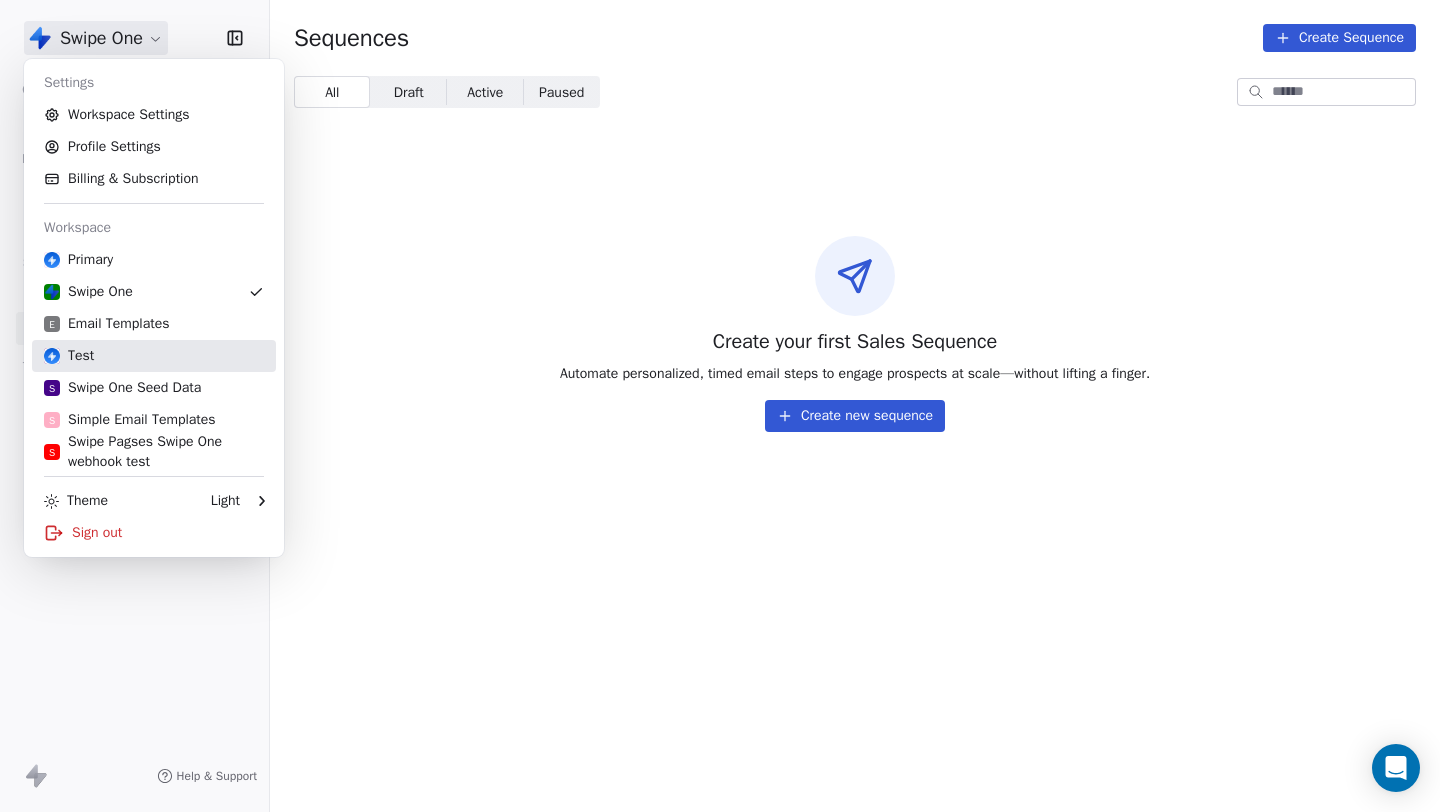 click on "Test" at bounding box center [154, 356] 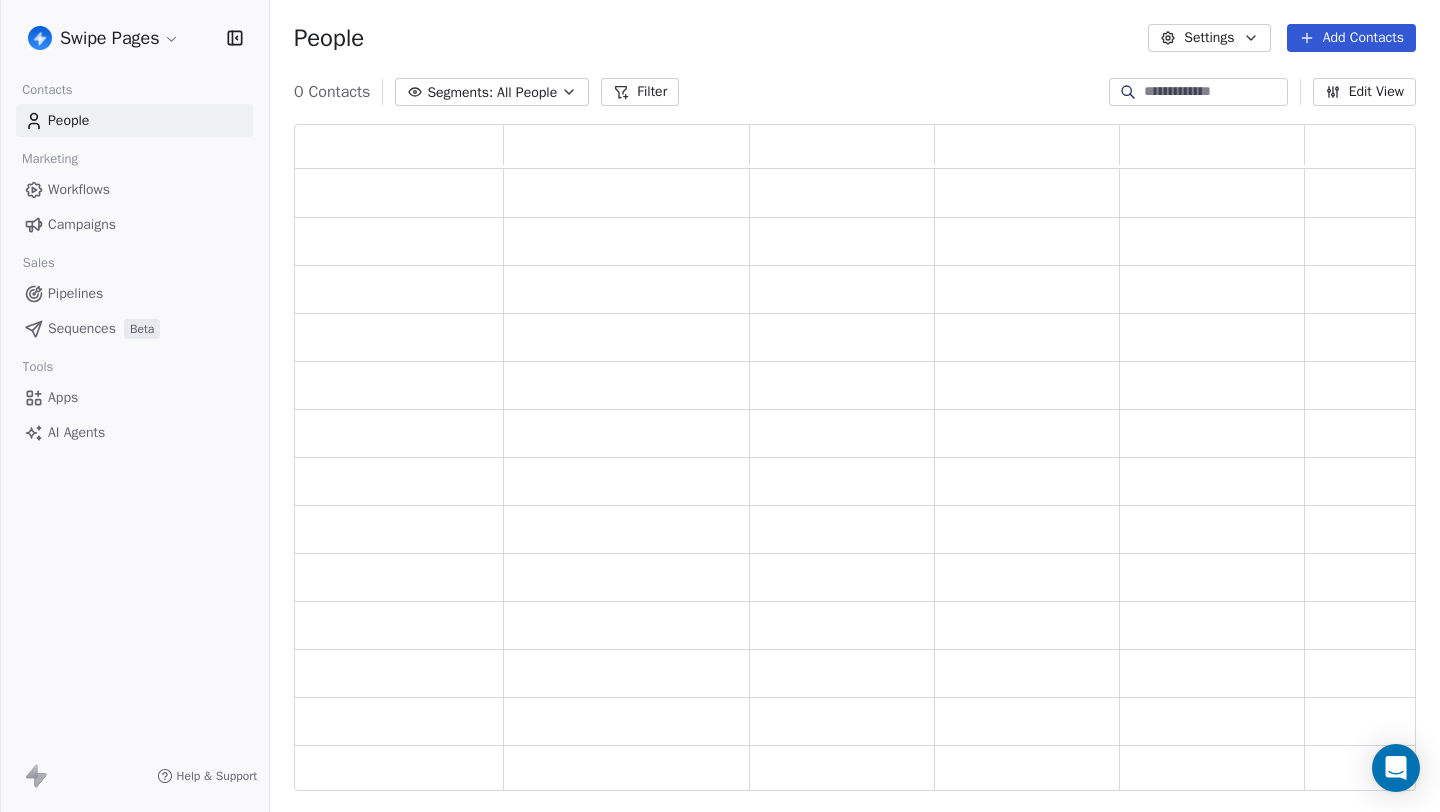scroll, scrollTop: 1, scrollLeft: 1, axis: both 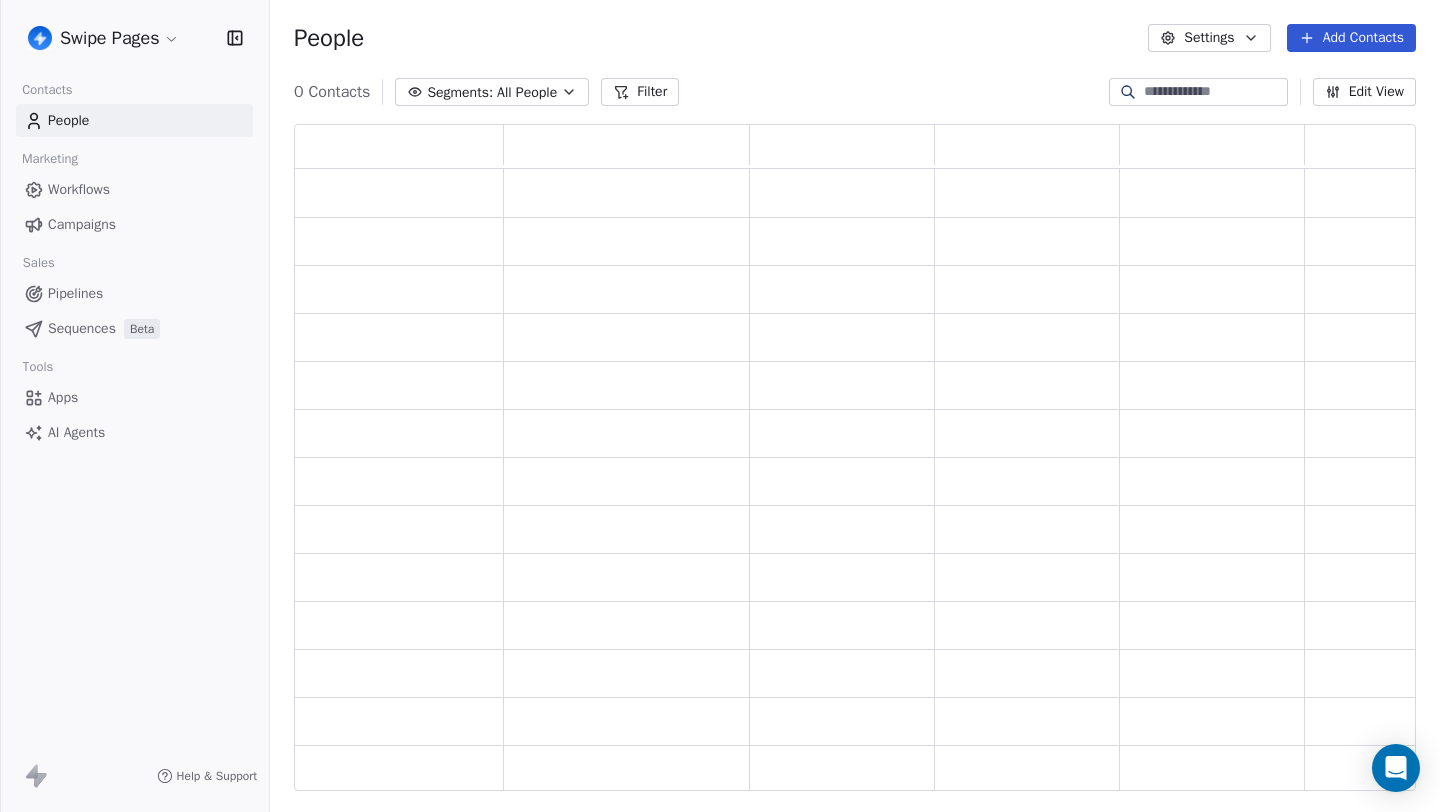 click on "Sequences Beta" at bounding box center (134, 328) 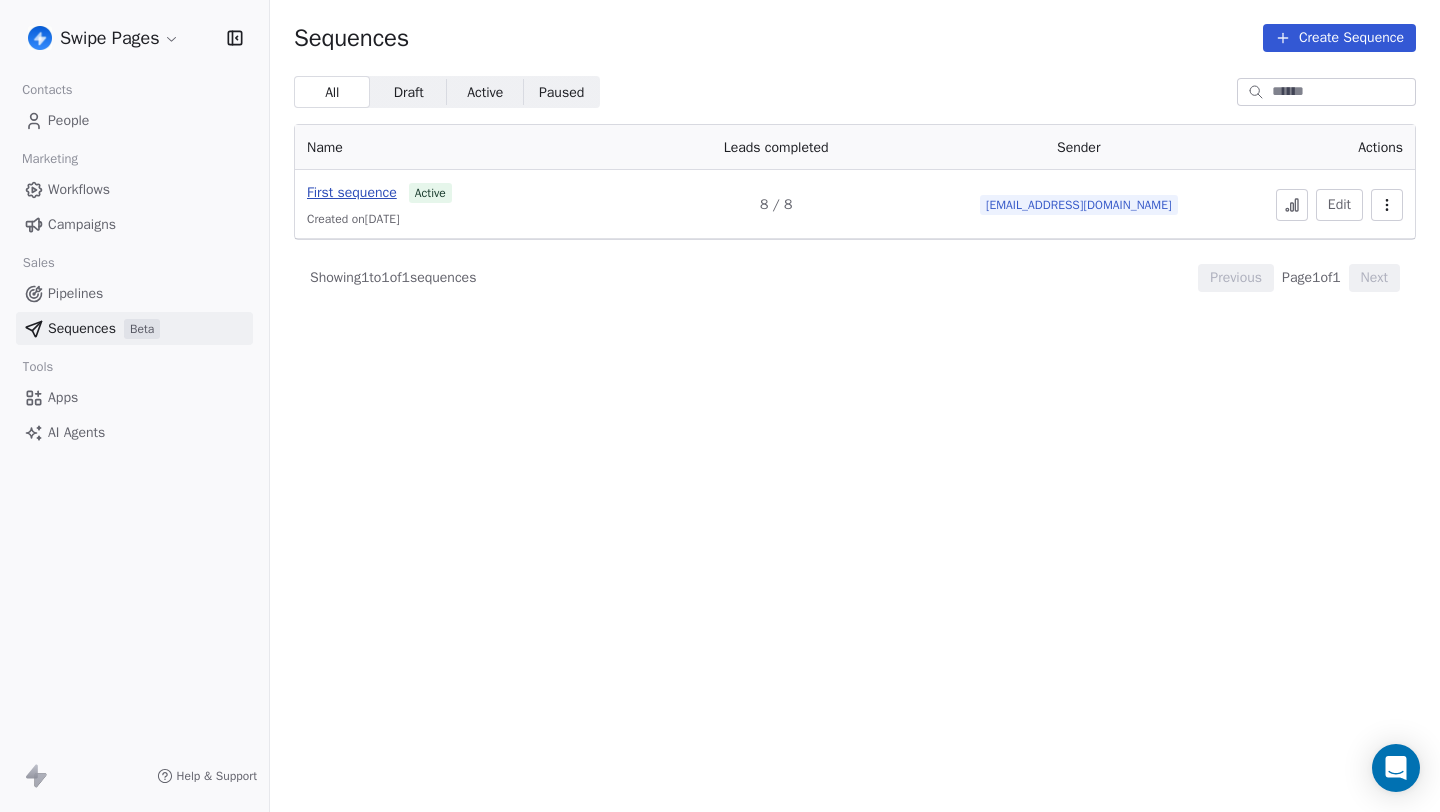 click on "First sequence" at bounding box center (352, 192) 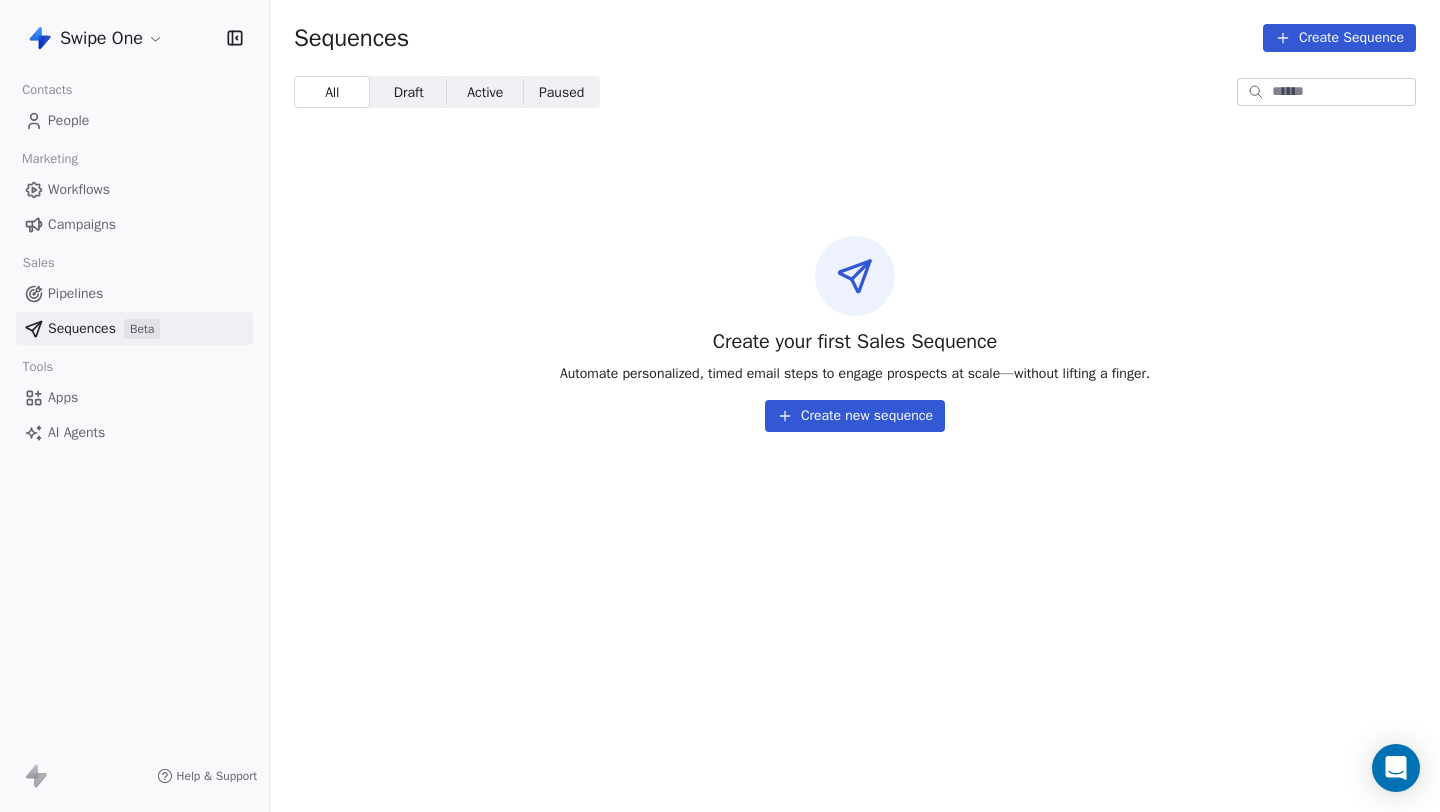 scroll, scrollTop: 0, scrollLeft: 0, axis: both 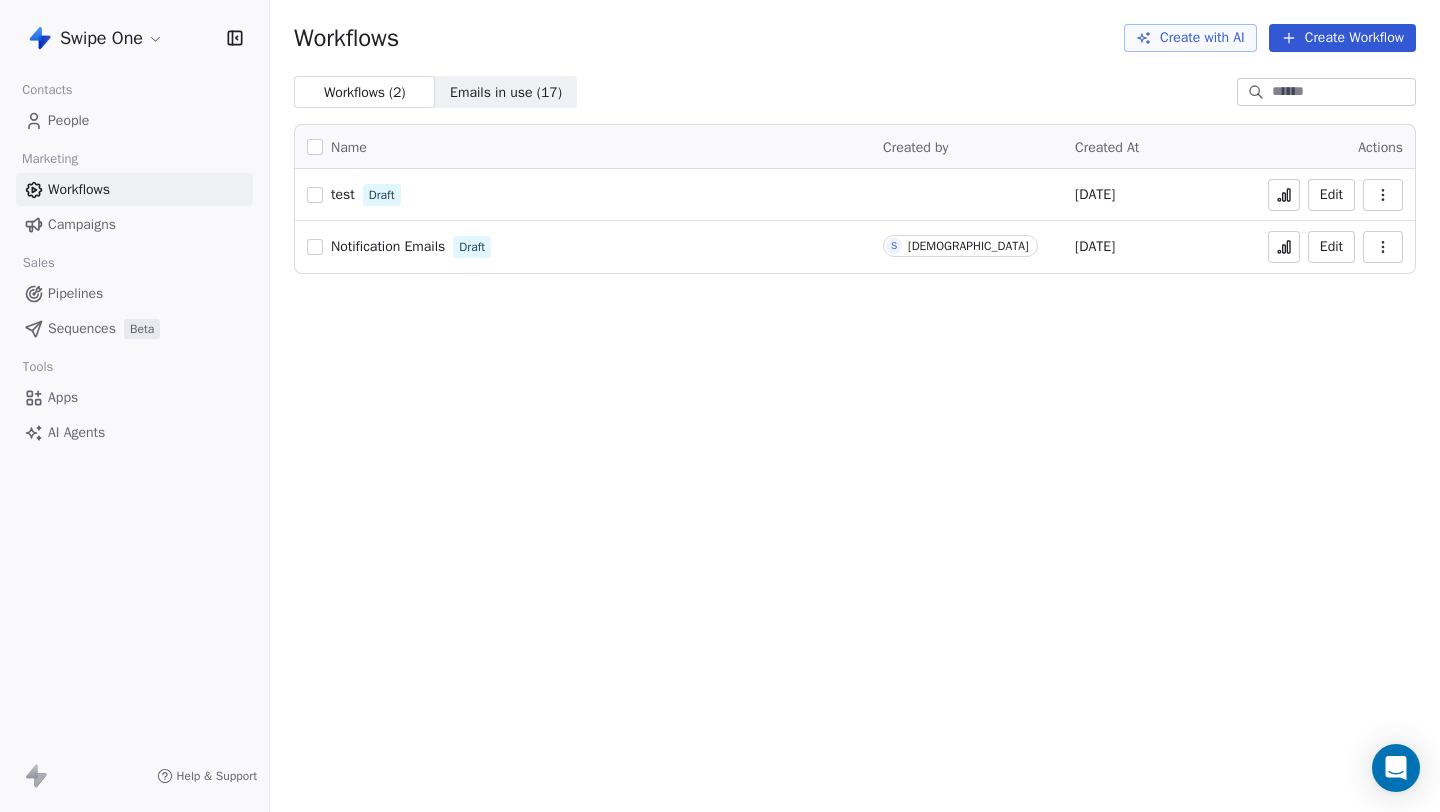 click on "test" at bounding box center [343, 194] 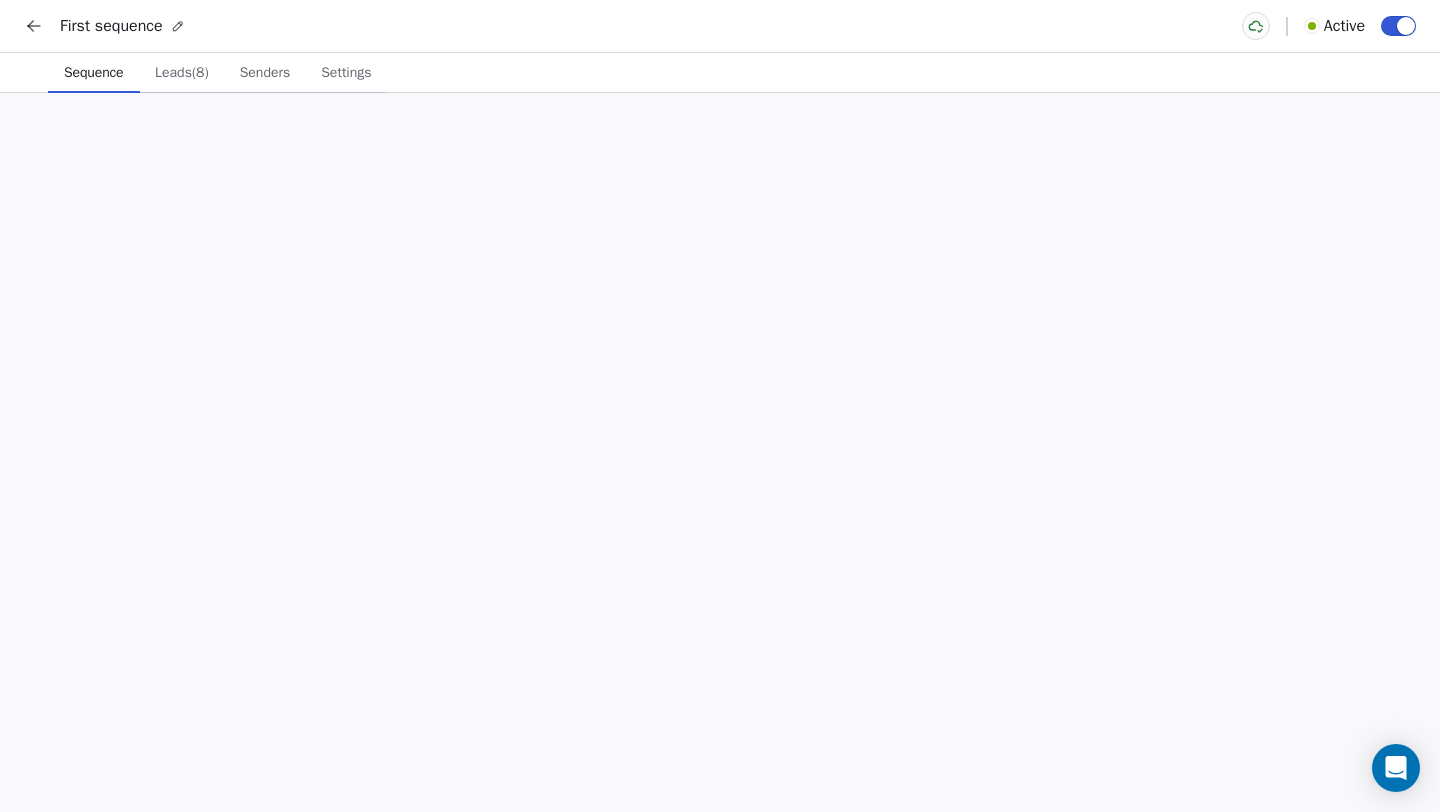 scroll, scrollTop: 0, scrollLeft: 0, axis: both 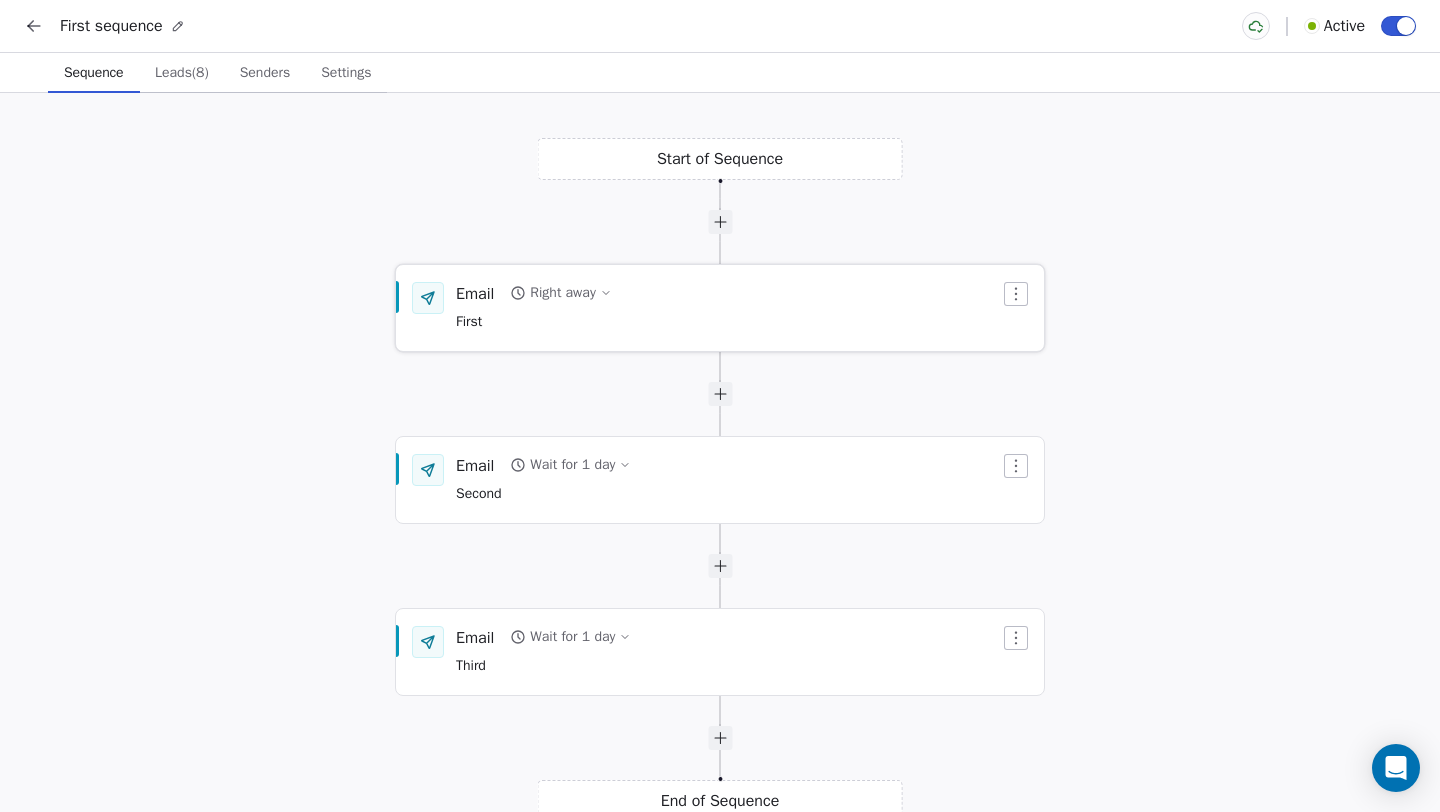 click on "Email Right away First" at bounding box center [728, 308] 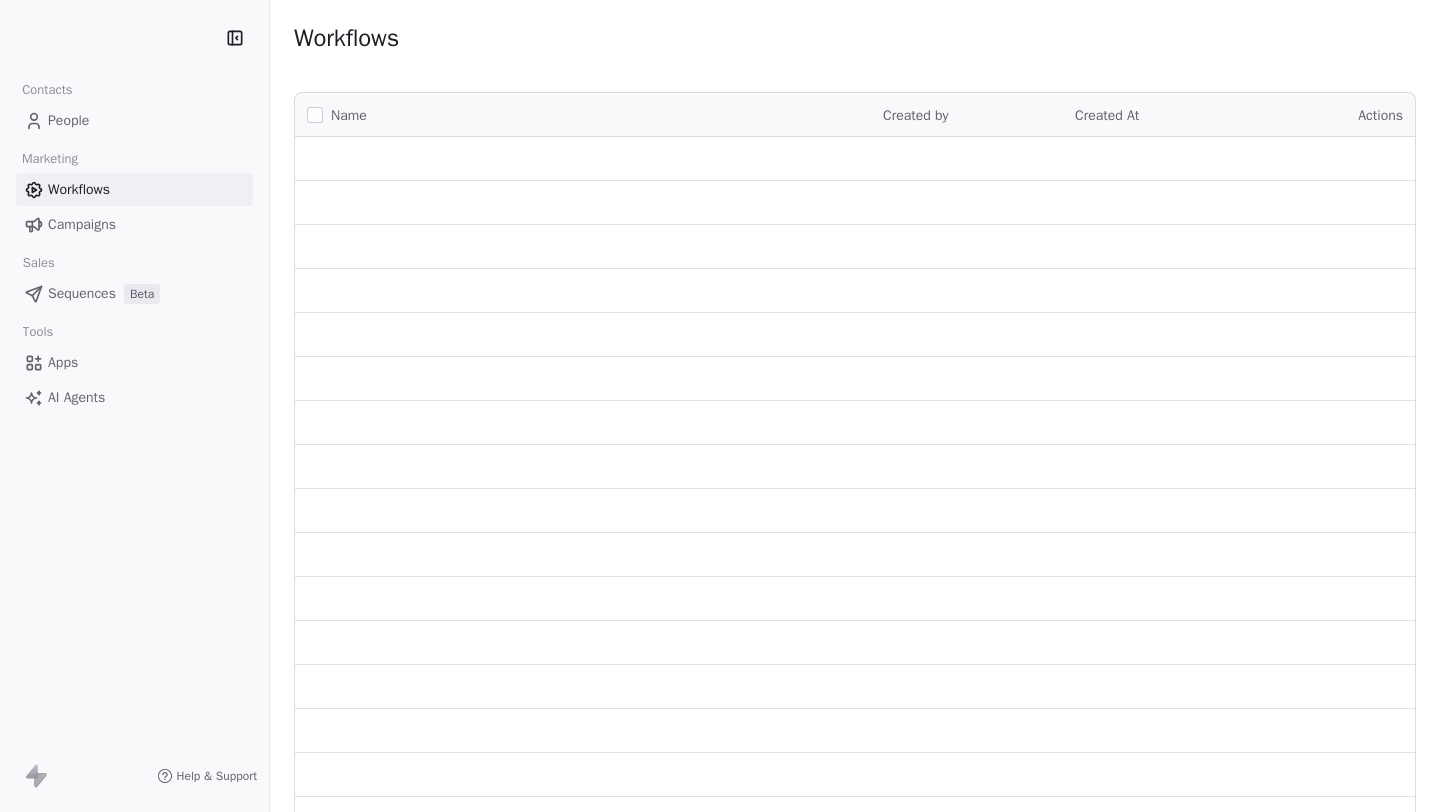 scroll, scrollTop: 0, scrollLeft: 0, axis: both 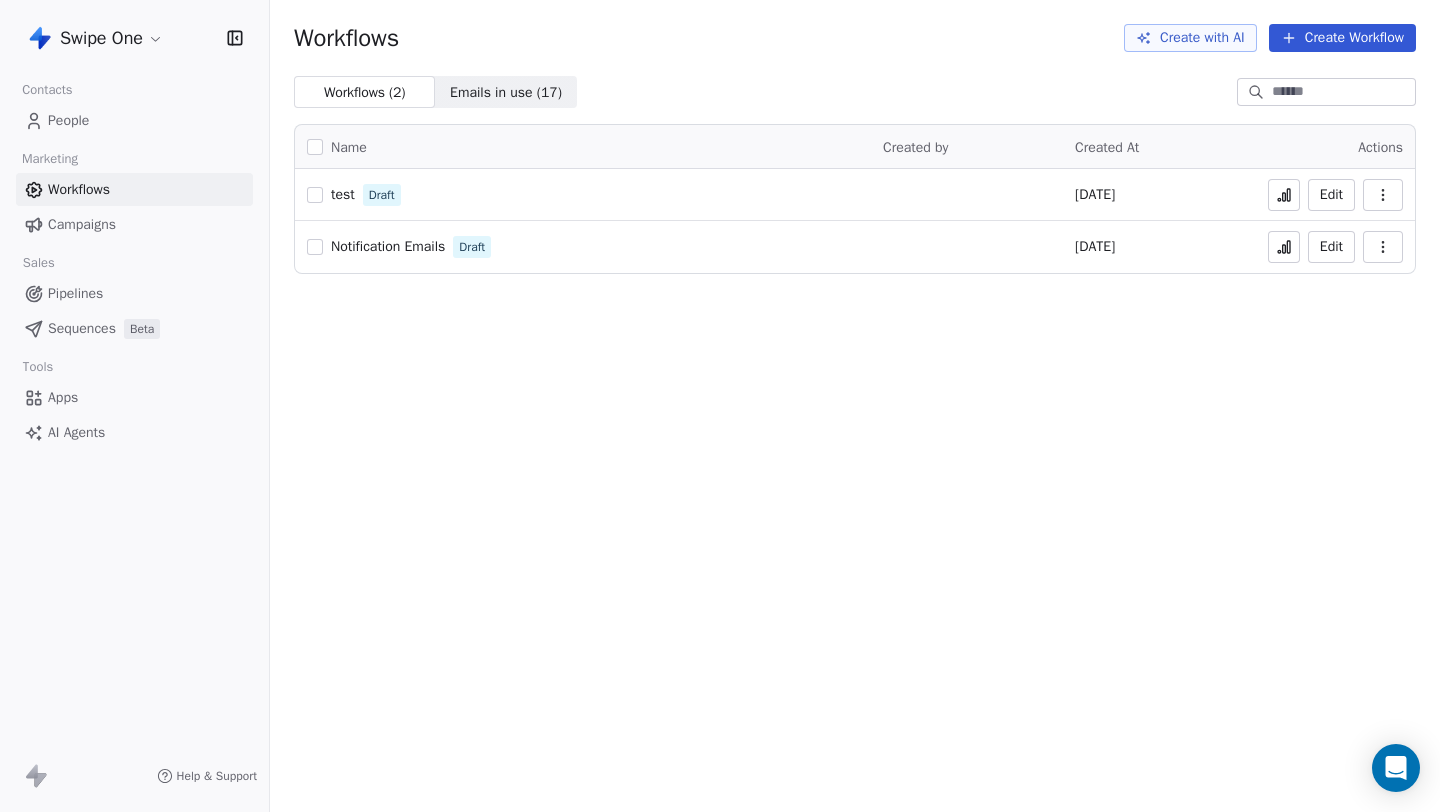 click on "test" at bounding box center (343, 194) 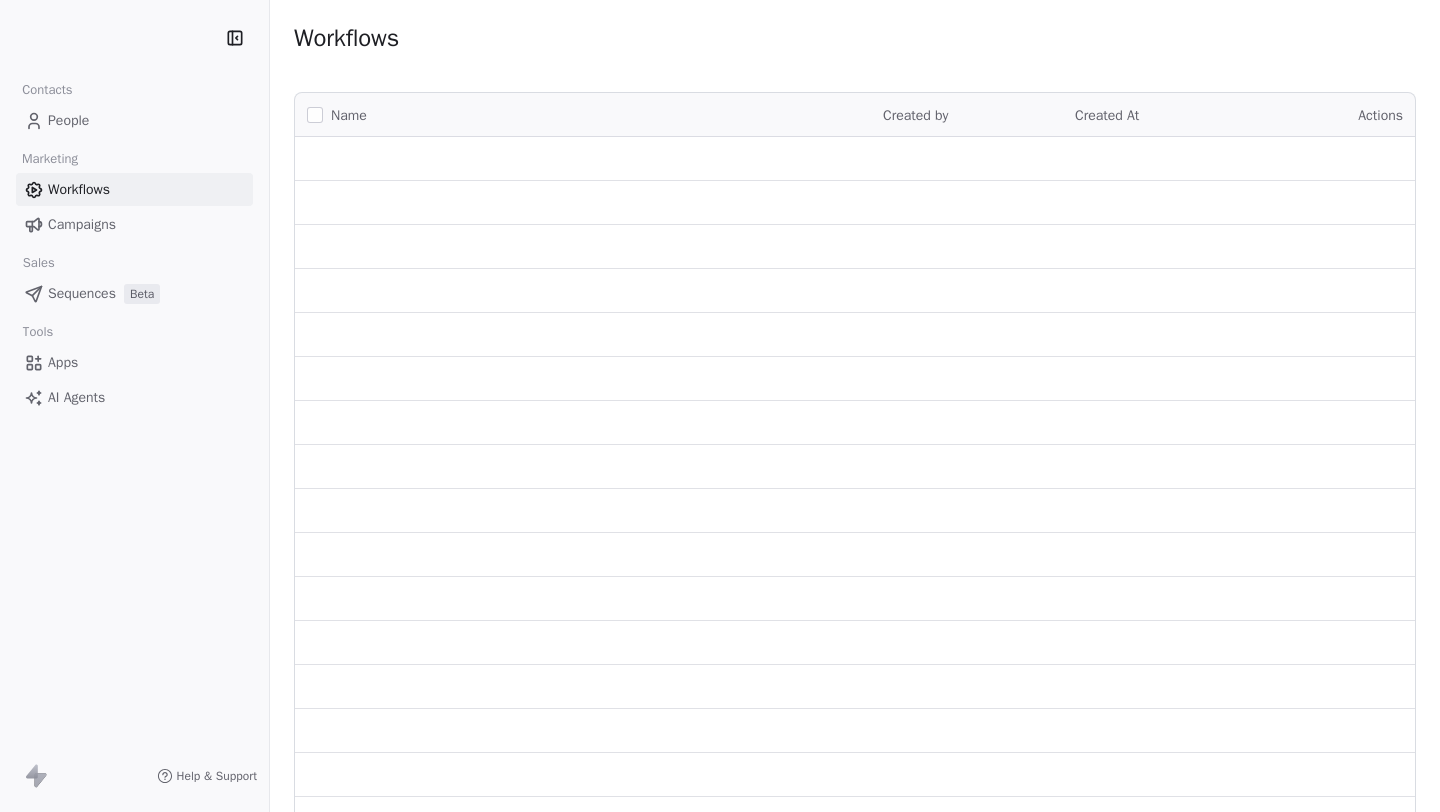 scroll, scrollTop: 0, scrollLeft: 0, axis: both 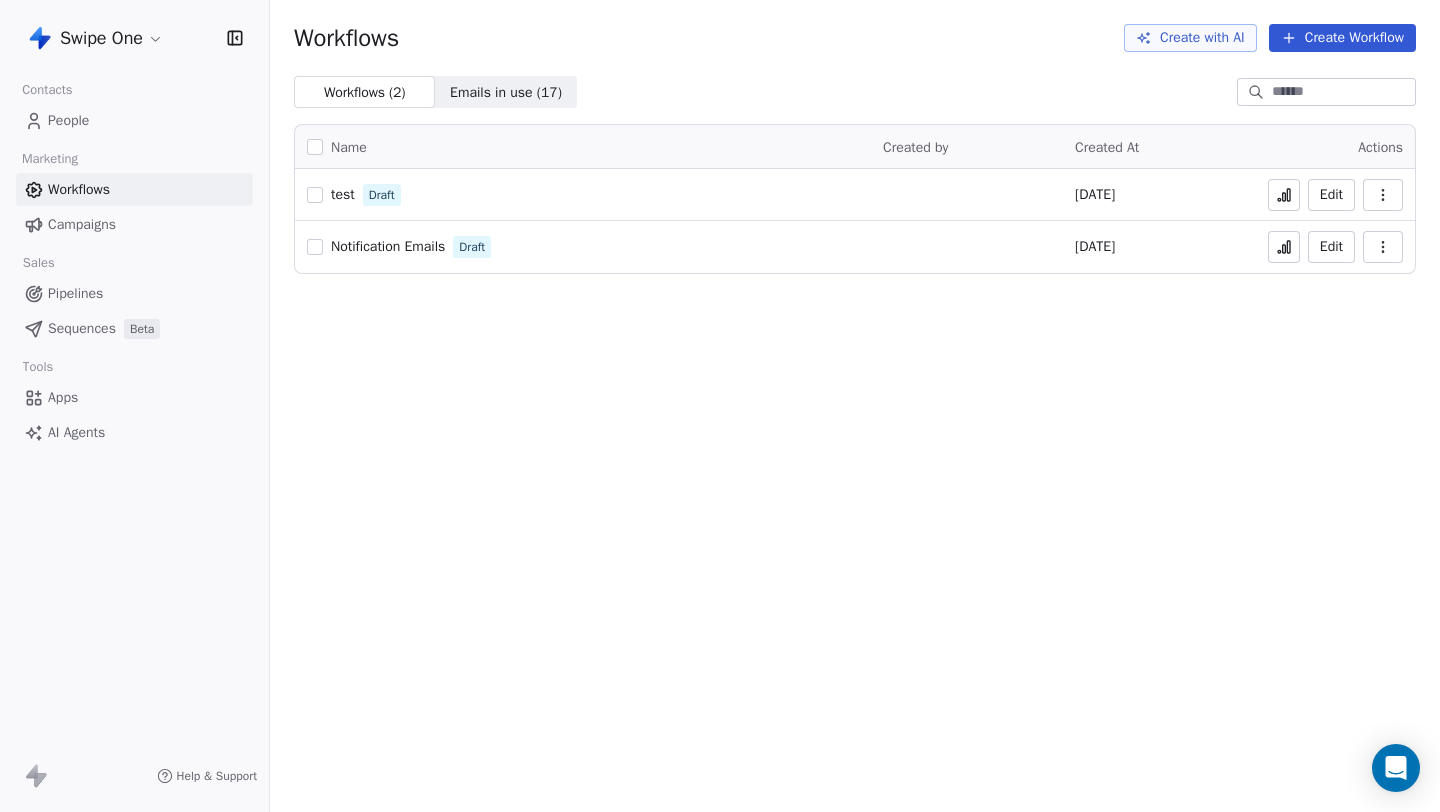 click on "Swipe One Contacts People Marketing Workflows Campaigns Sales Pipelines Sequences Beta Tools Apps AI Agents Help & Support Workflows  Create with AI  Create Workflow Workflows ( 2 ) Workflows ( 2 ) Emails in use ( 17 ) Emails in use ( 17 ) Name Created by Created At Actions test Draft [DATE] Edit Notification Emails Draft [DATE] Edit" at bounding box center (720, 406) 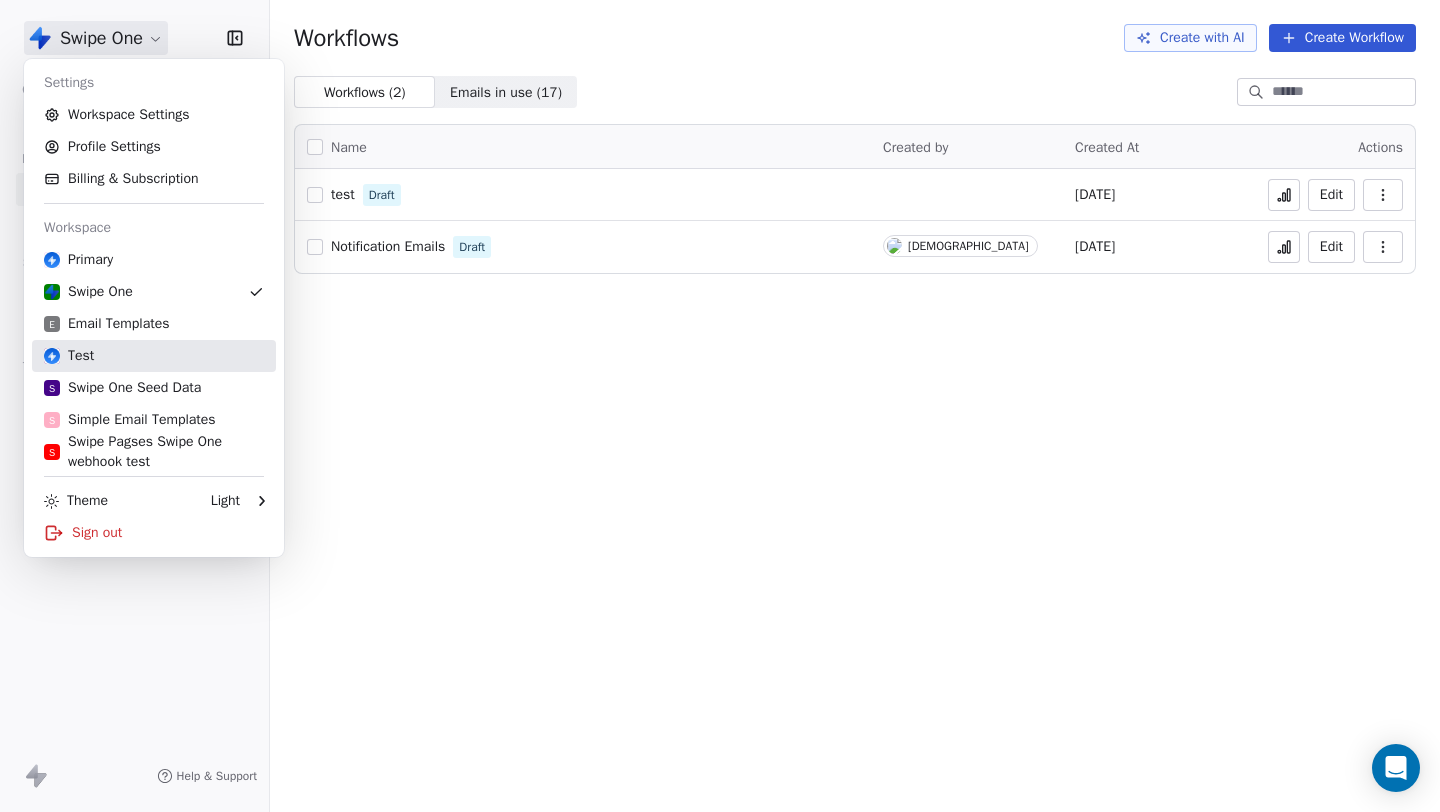 click on "Test" at bounding box center [154, 356] 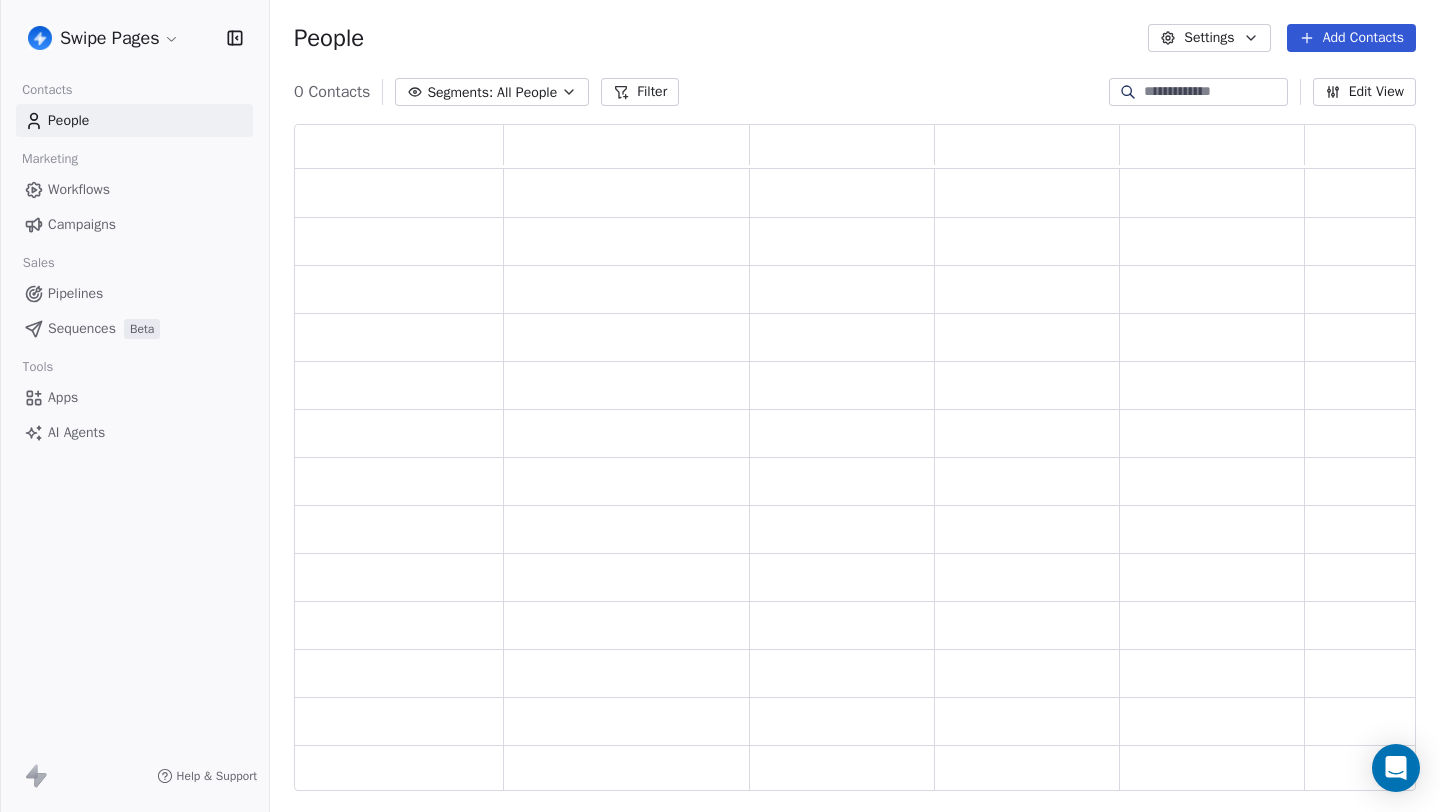 scroll, scrollTop: 1, scrollLeft: 1, axis: both 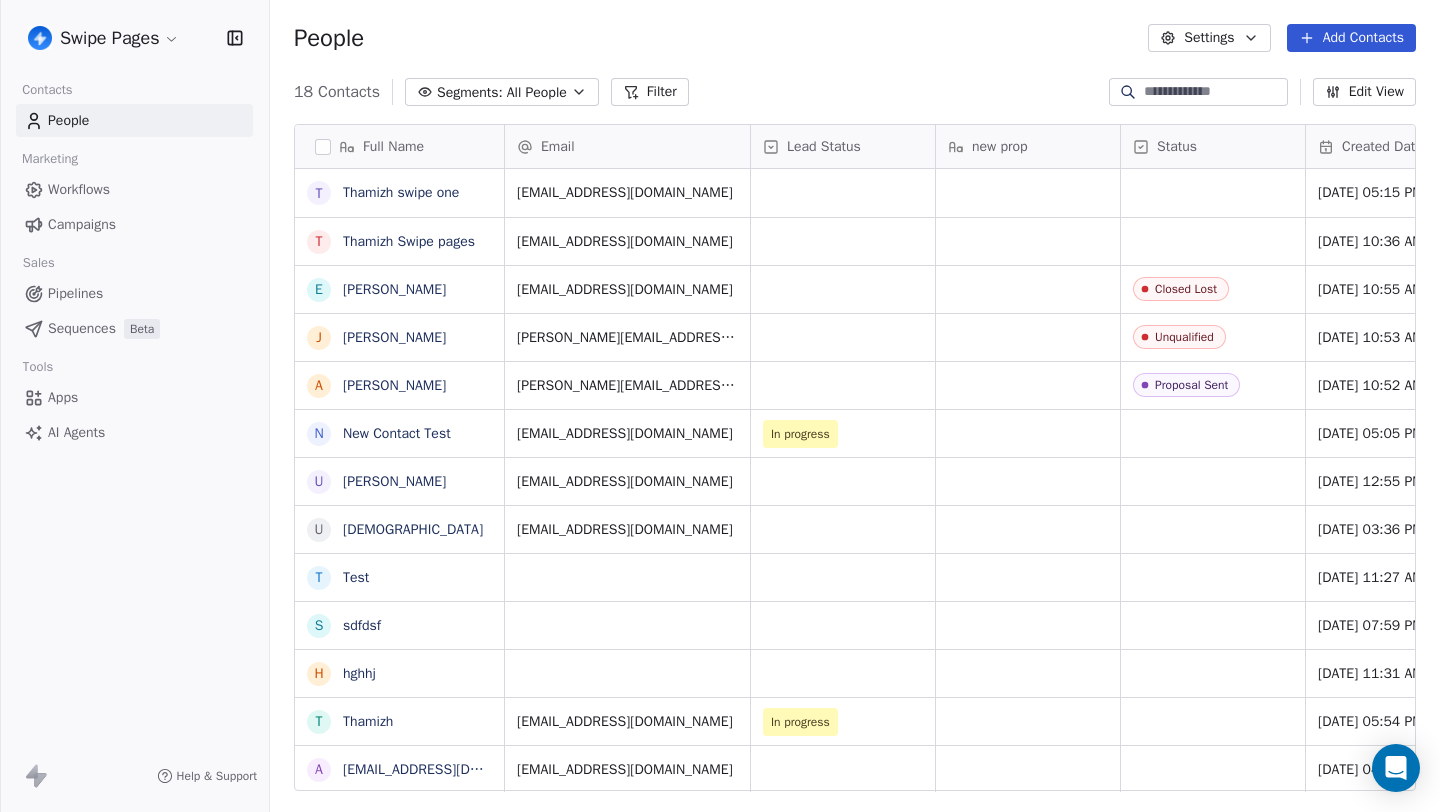 click on "Workflows" at bounding box center [134, 189] 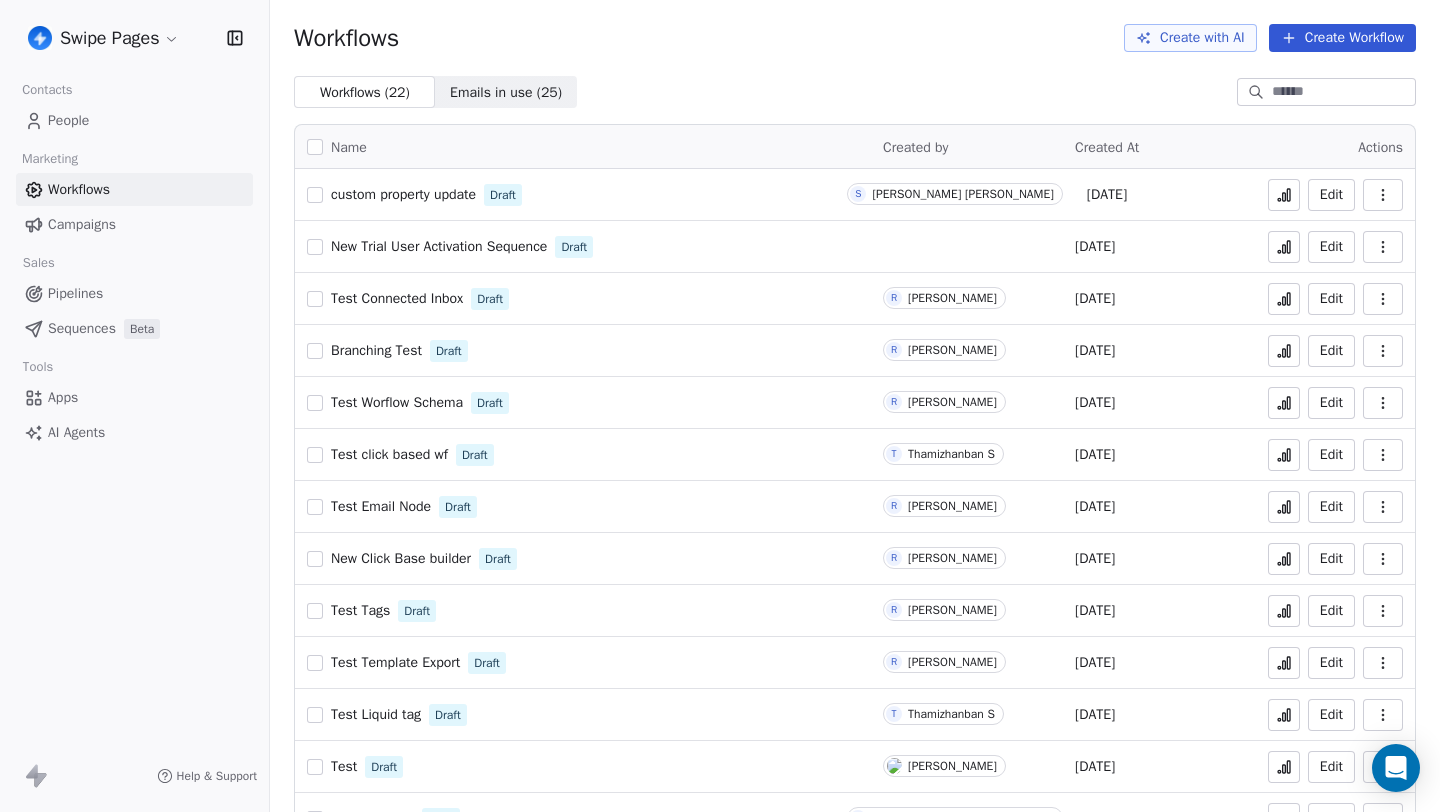 click on "custom property update" at bounding box center [403, 194] 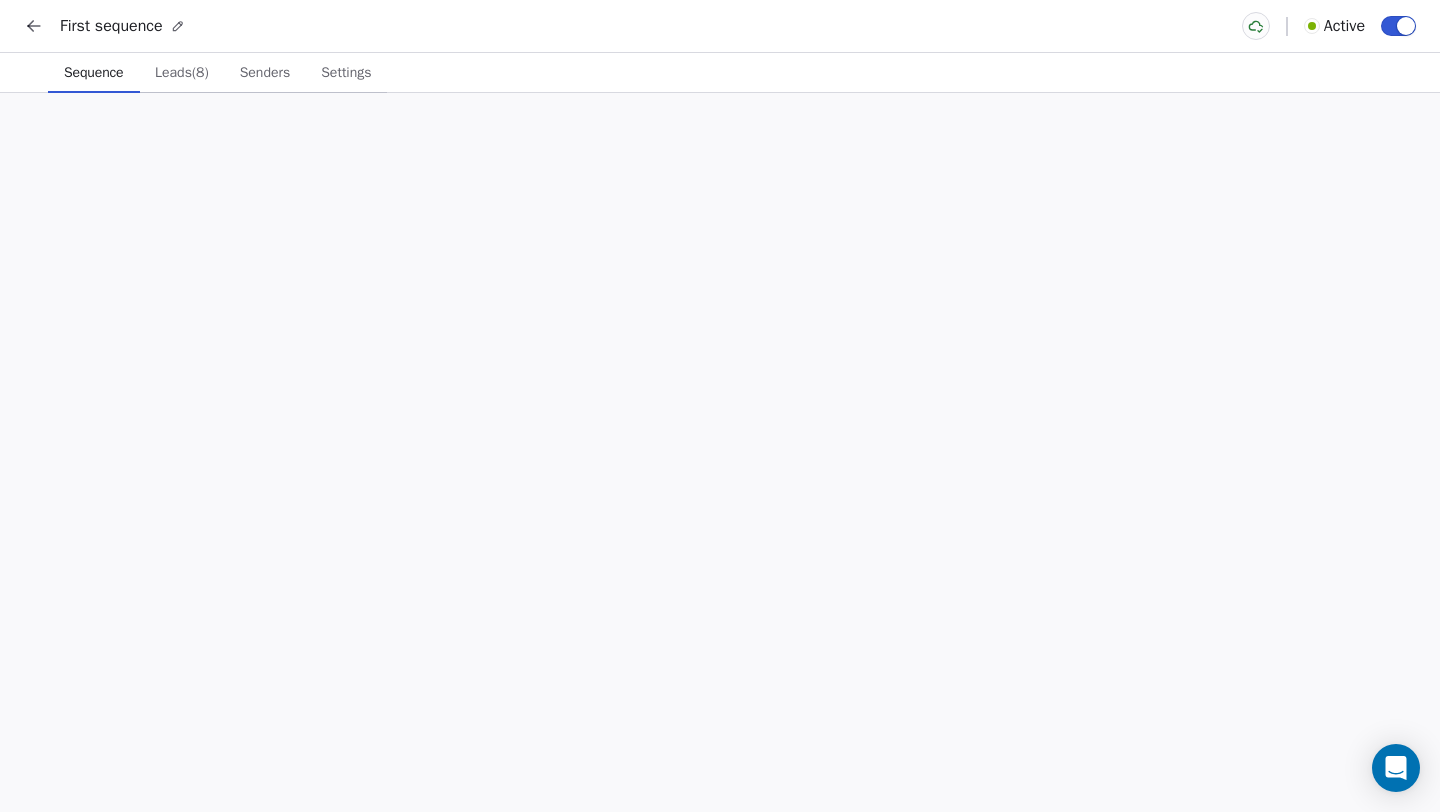 scroll, scrollTop: 0, scrollLeft: 0, axis: both 